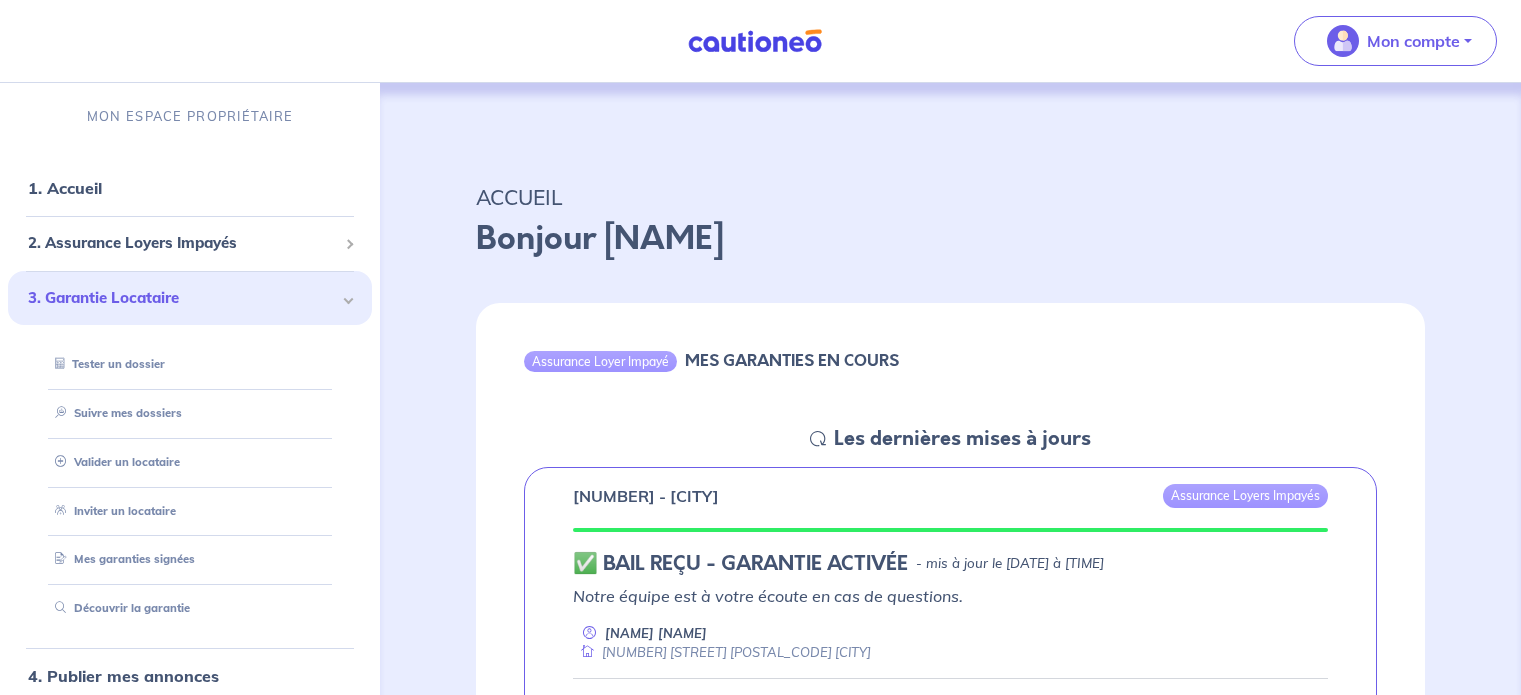 scroll, scrollTop: 0, scrollLeft: 0, axis: both 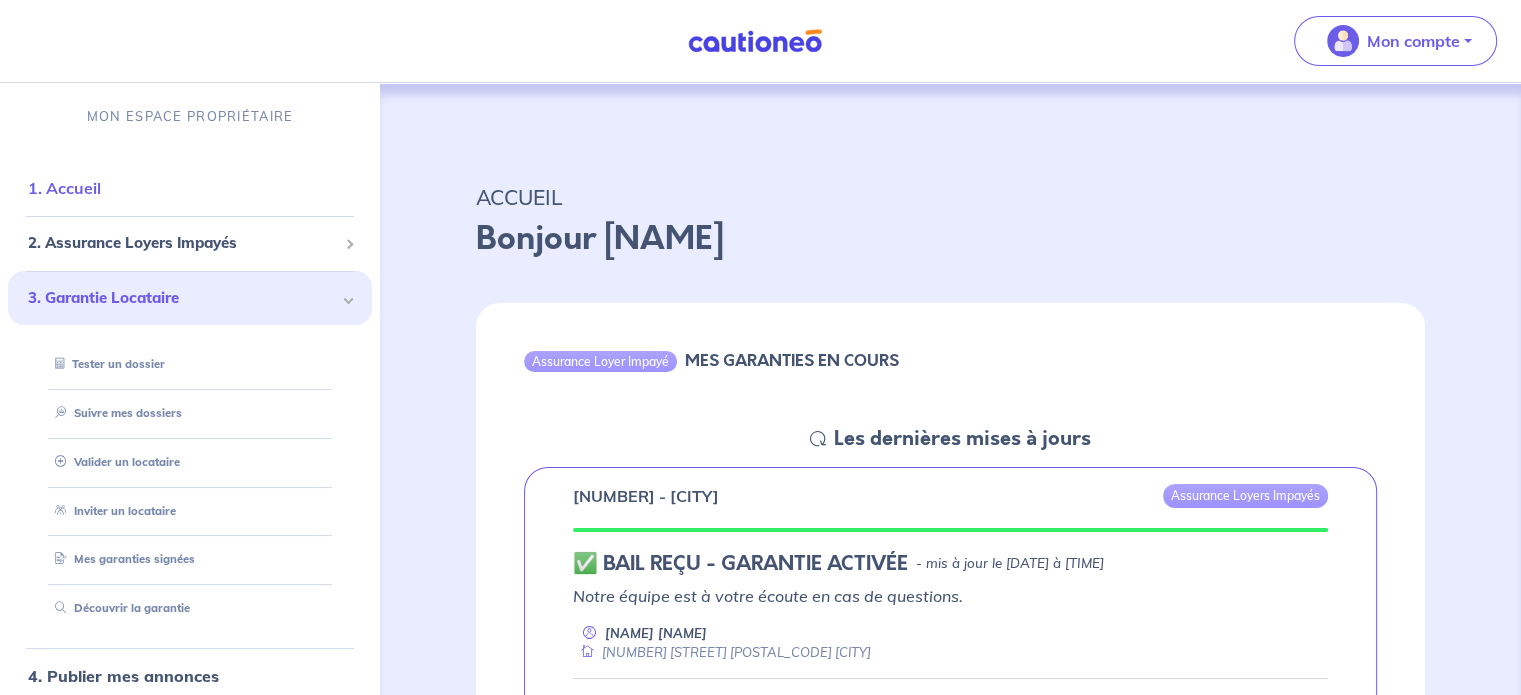 click on "1. Accueil" at bounding box center [64, 188] 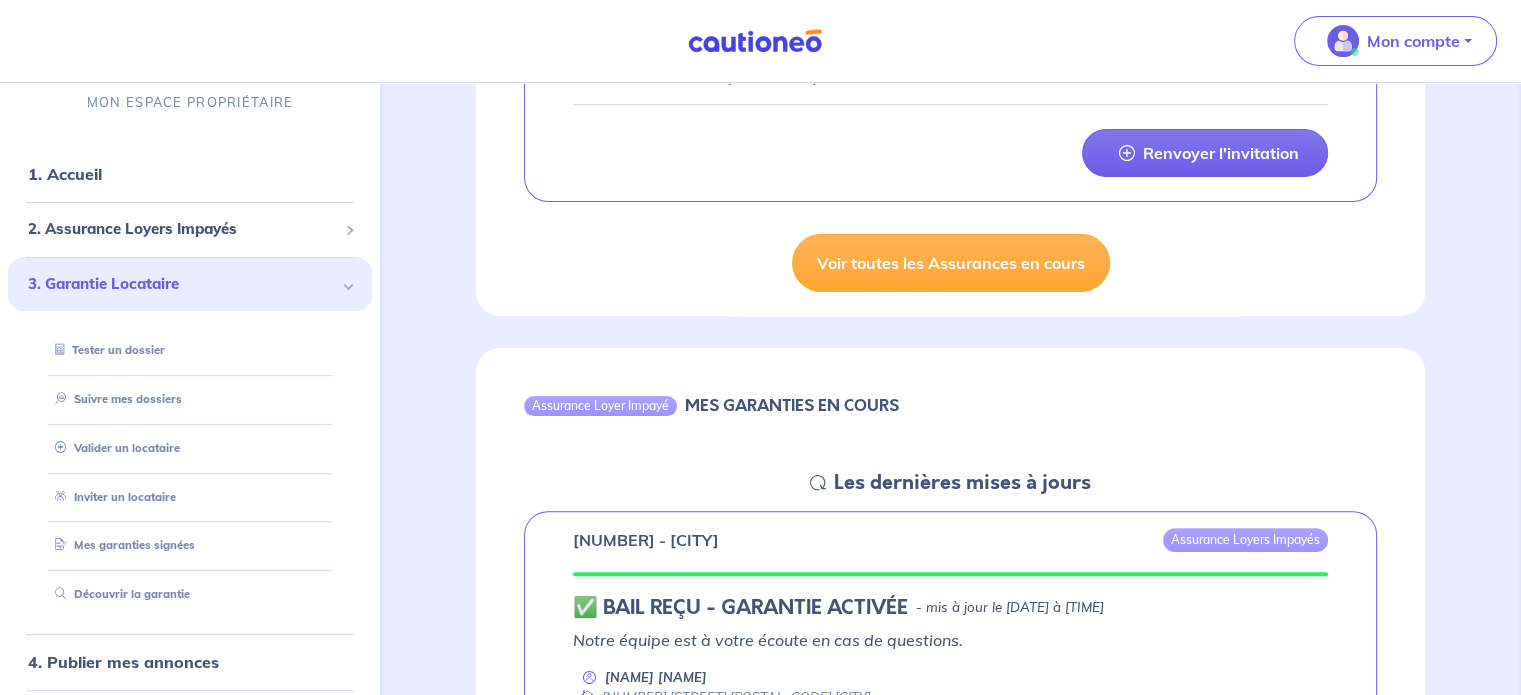 scroll, scrollTop: 300, scrollLeft: 0, axis: vertical 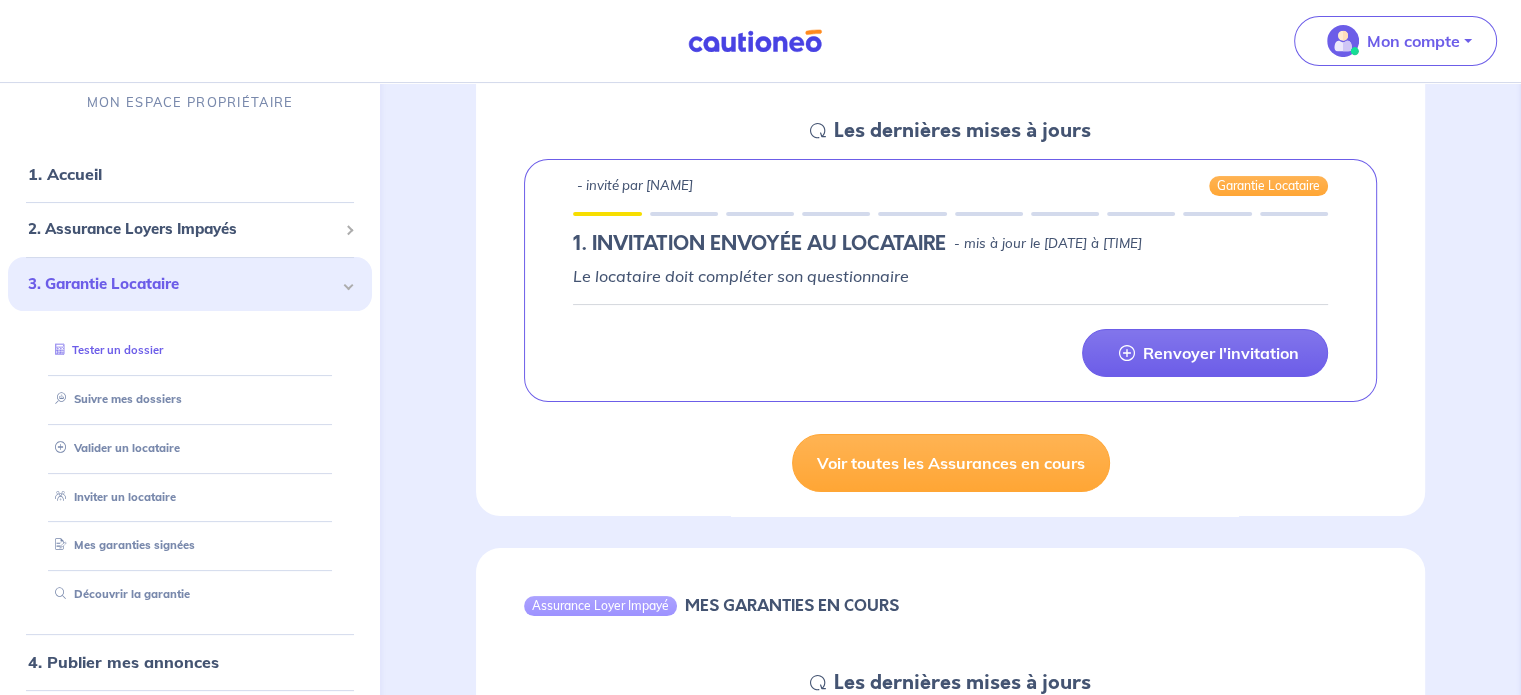 click on "Tester un dossier" at bounding box center (105, 351) 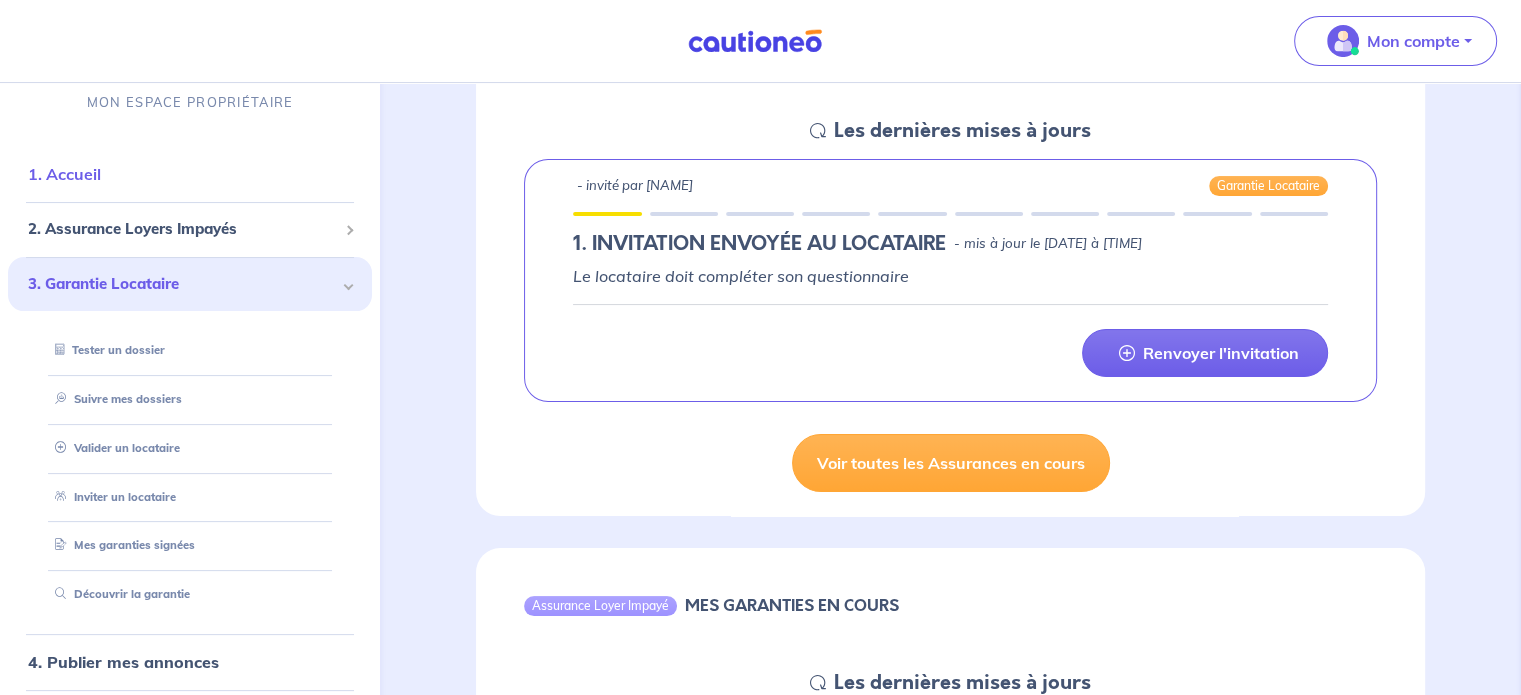 click on "1. Accueil" at bounding box center (64, 175) 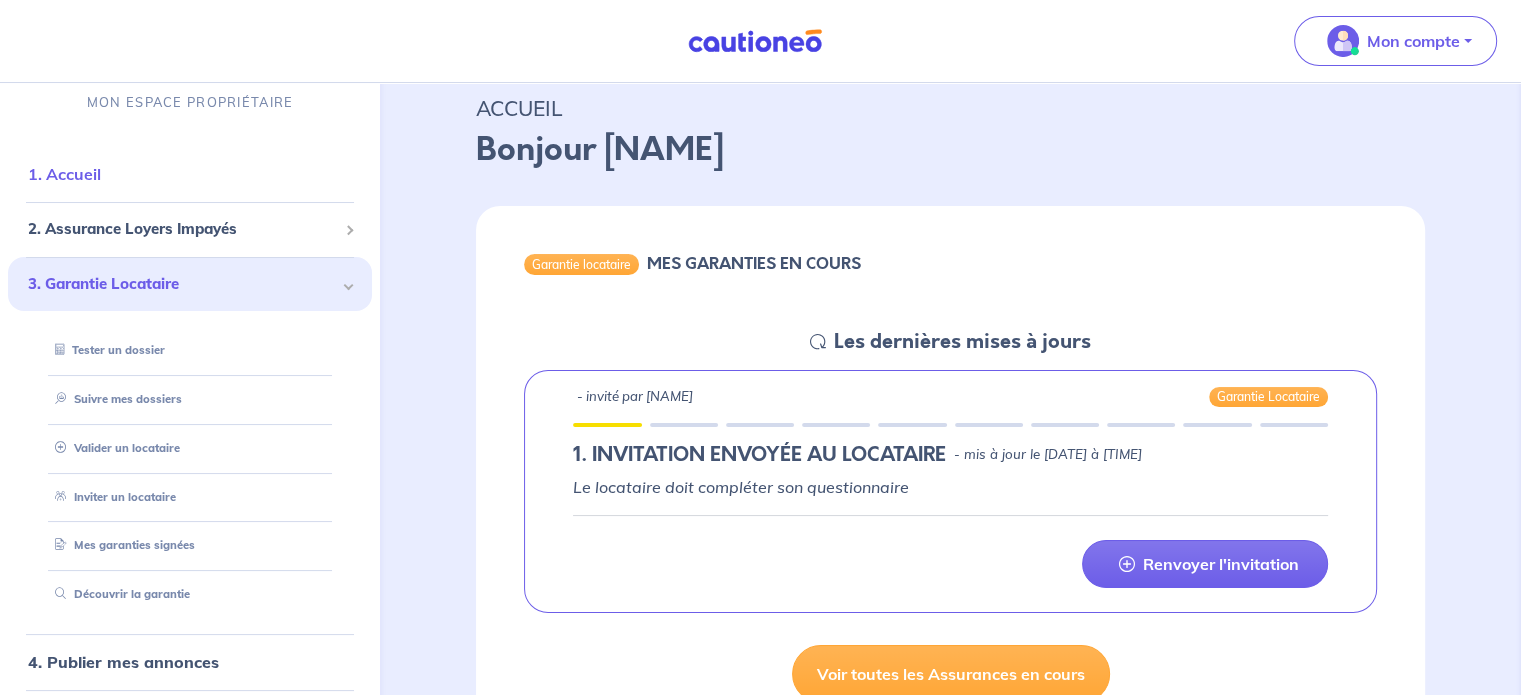 scroll, scrollTop: 0, scrollLeft: 0, axis: both 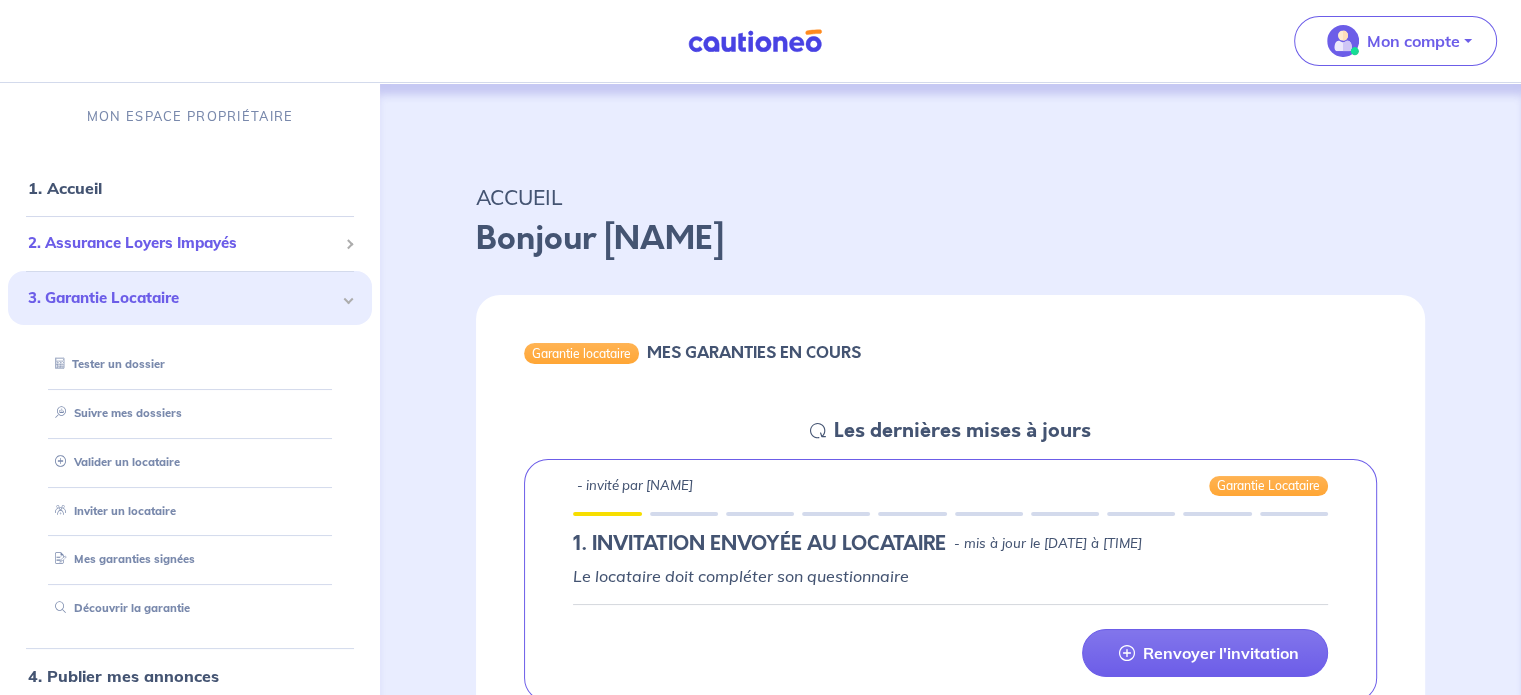 click on "2. Assurance Loyers Impayés" at bounding box center (182, 243) 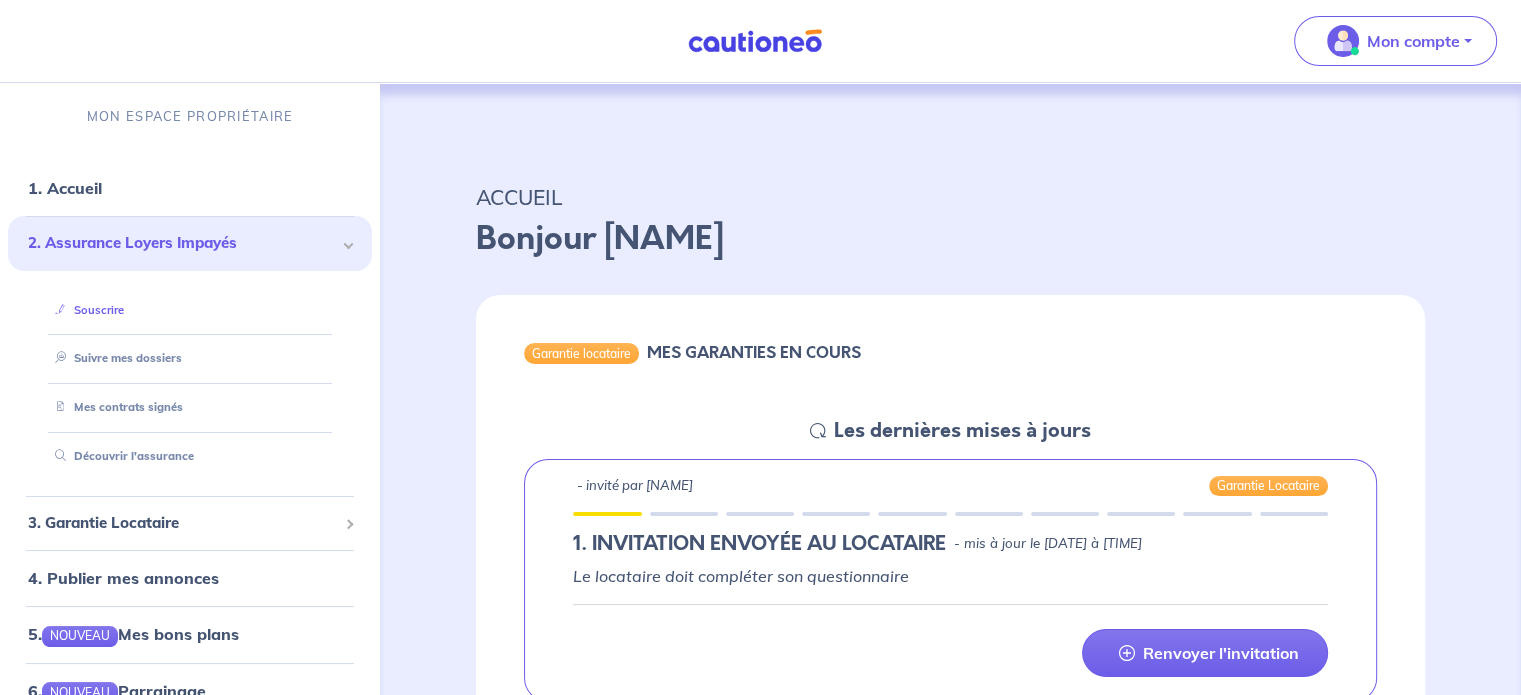 click on "Souscrire" at bounding box center (85, 310) 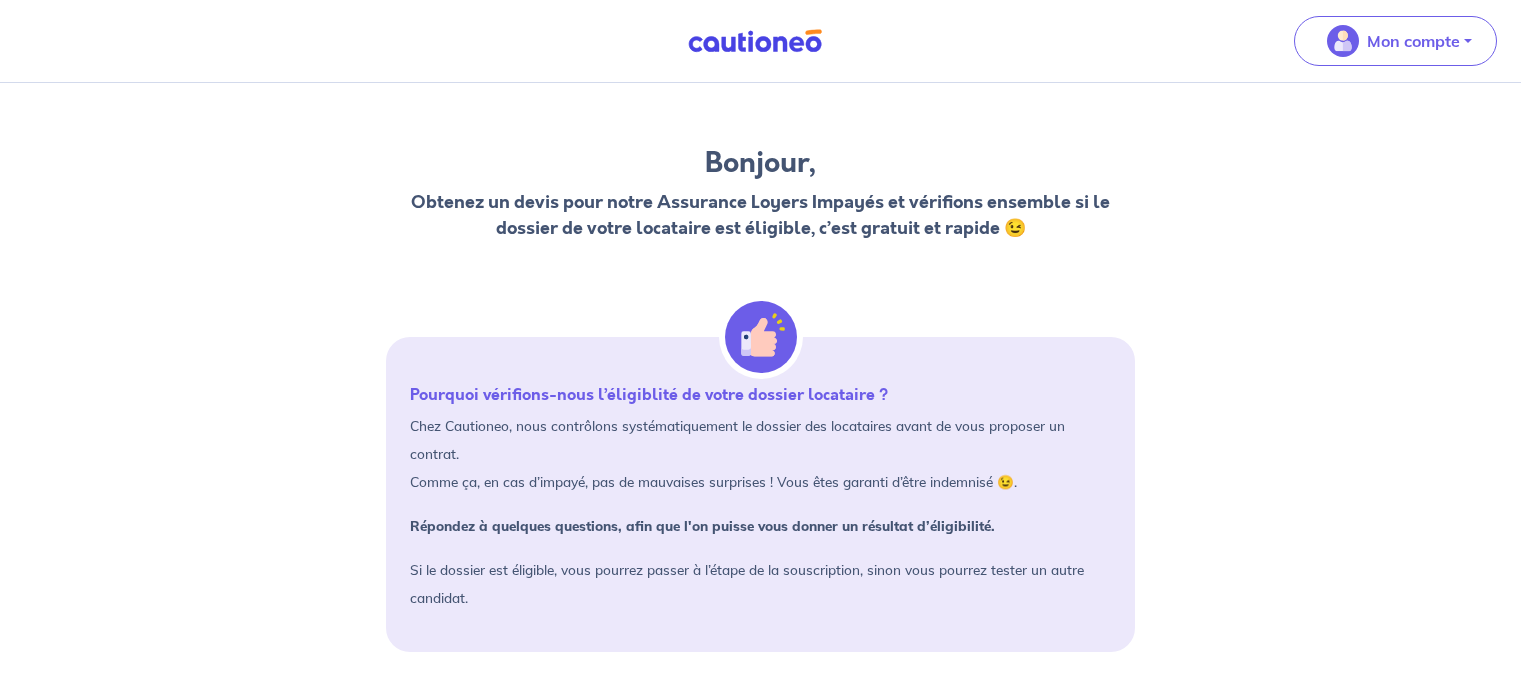 scroll, scrollTop: 0, scrollLeft: 0, axis: both 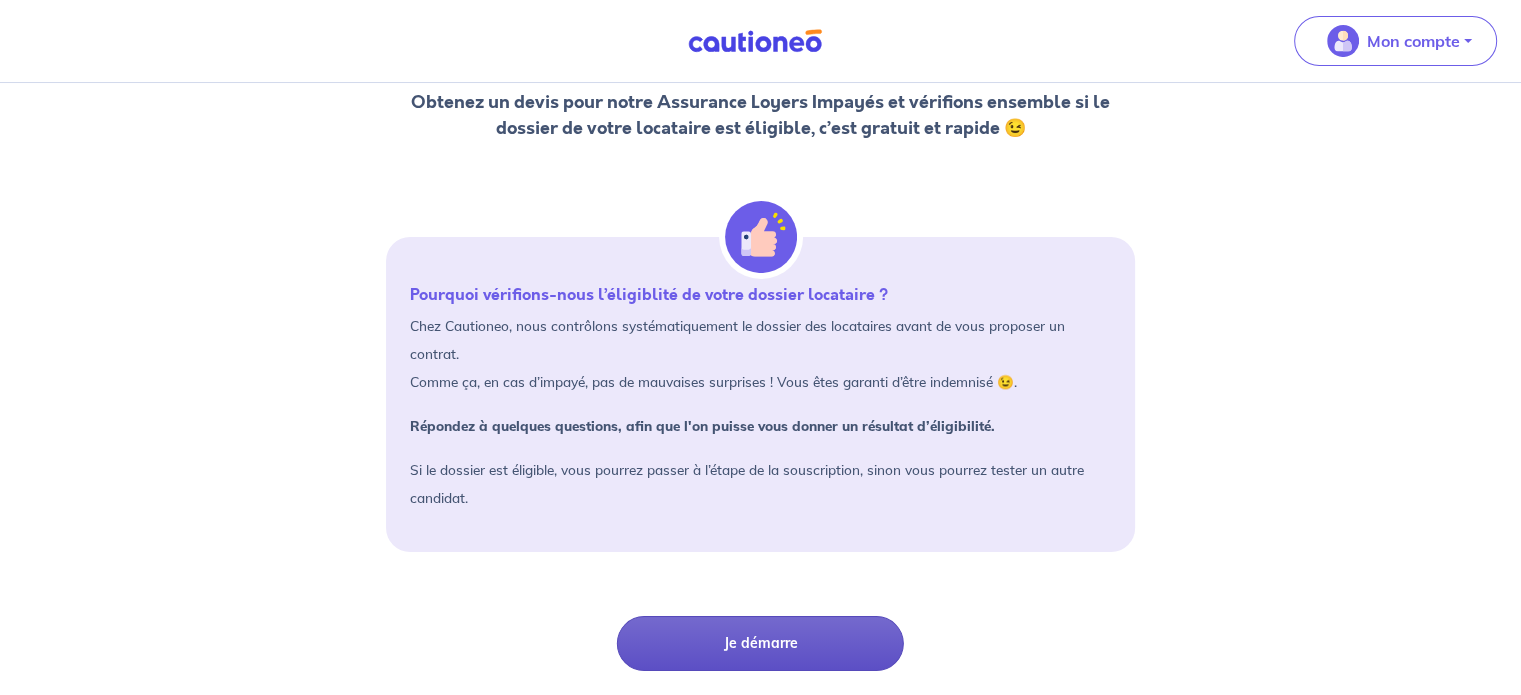 click on "Je démarre" at bounding box center (760, 643) 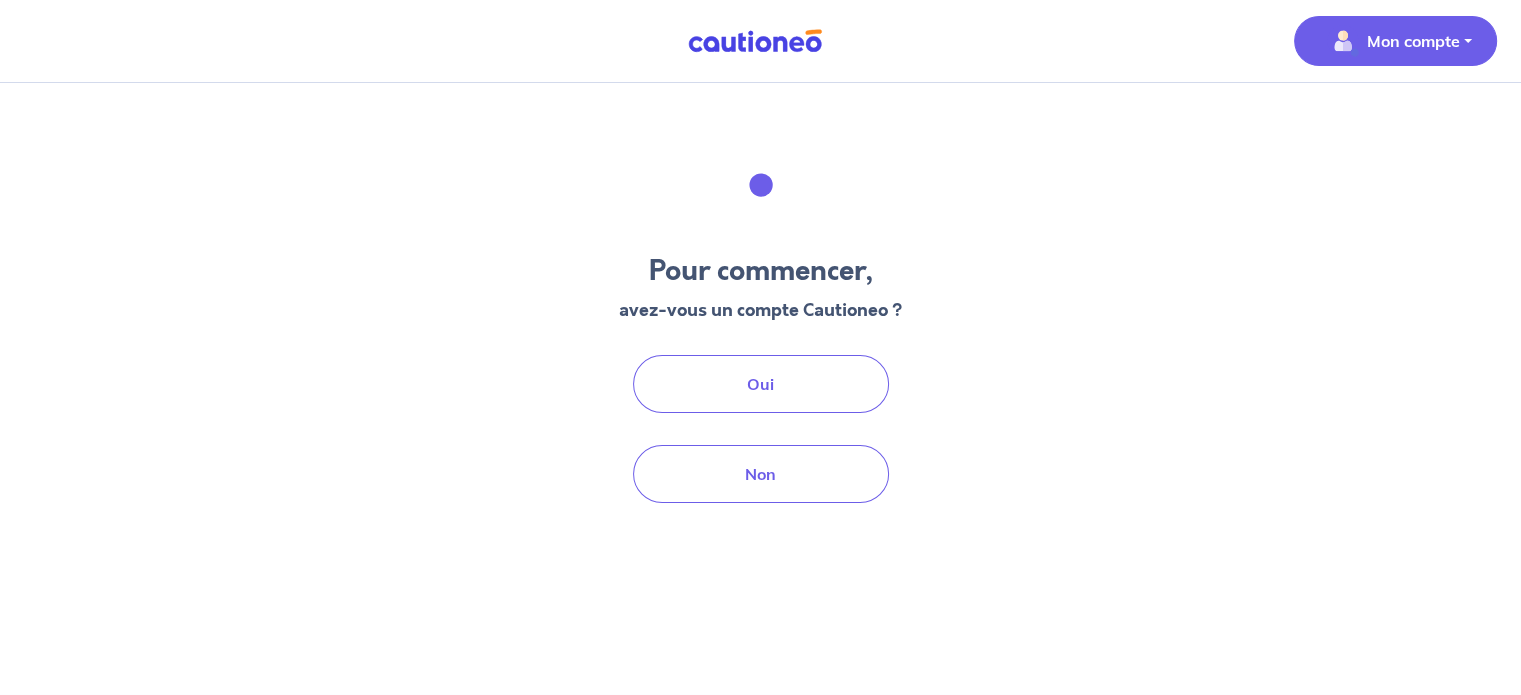 scroll, scrollTop: 0, scrollLeft: 0, axis: both 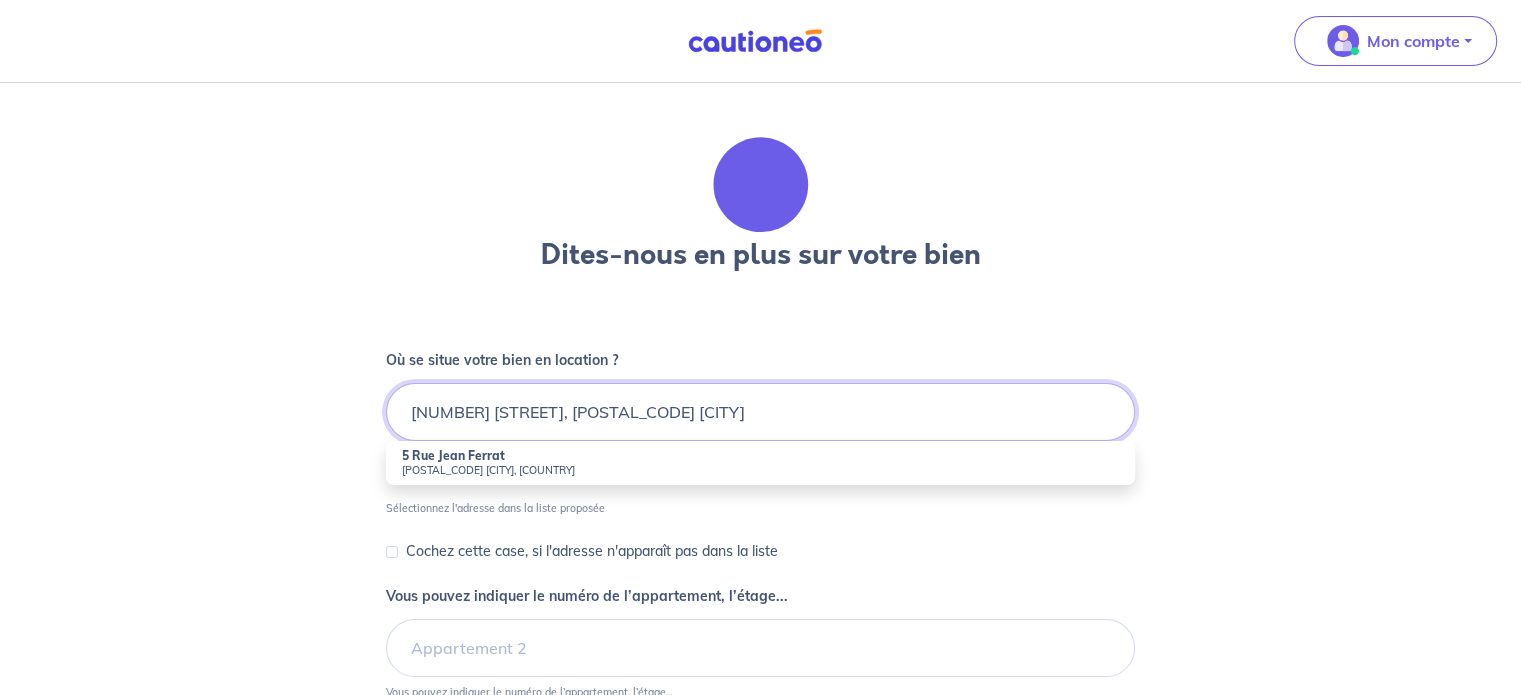 type on "[NUMBER] [STREET], [POSTAL_CODE] [CITY]" 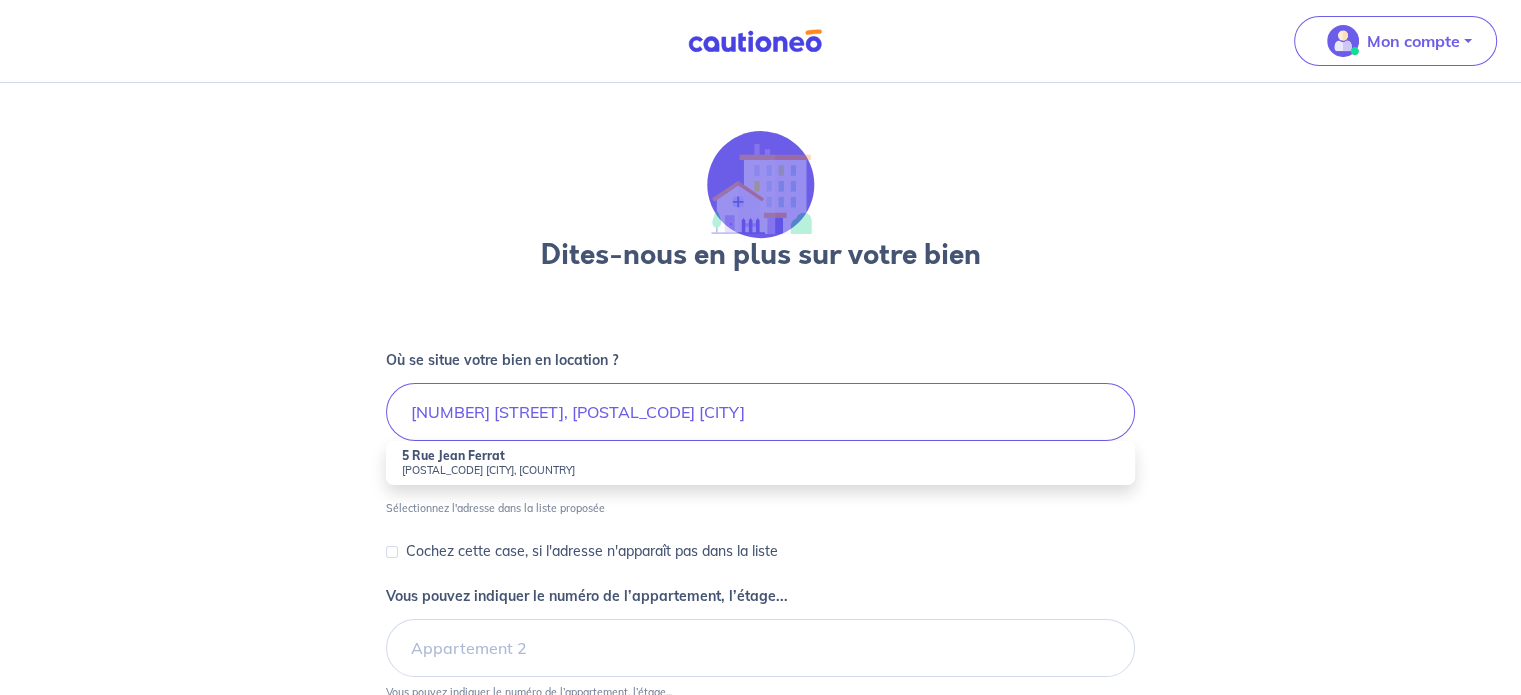 click on "[POSTAL_CODE] [CITY], [COUNTRY]" at bounding box center [760, 470] 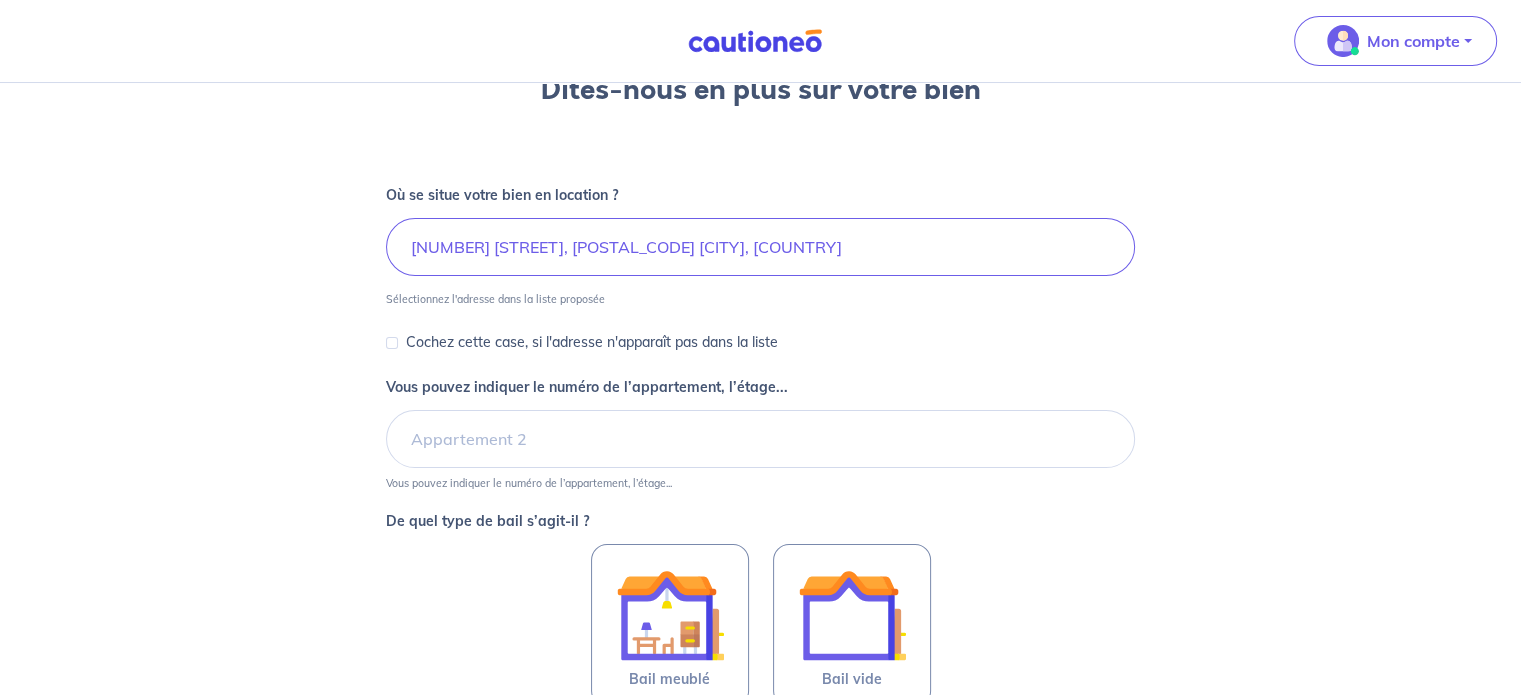 scroll, scrollTop: 200, scrollLeft: 0, axis: vertical 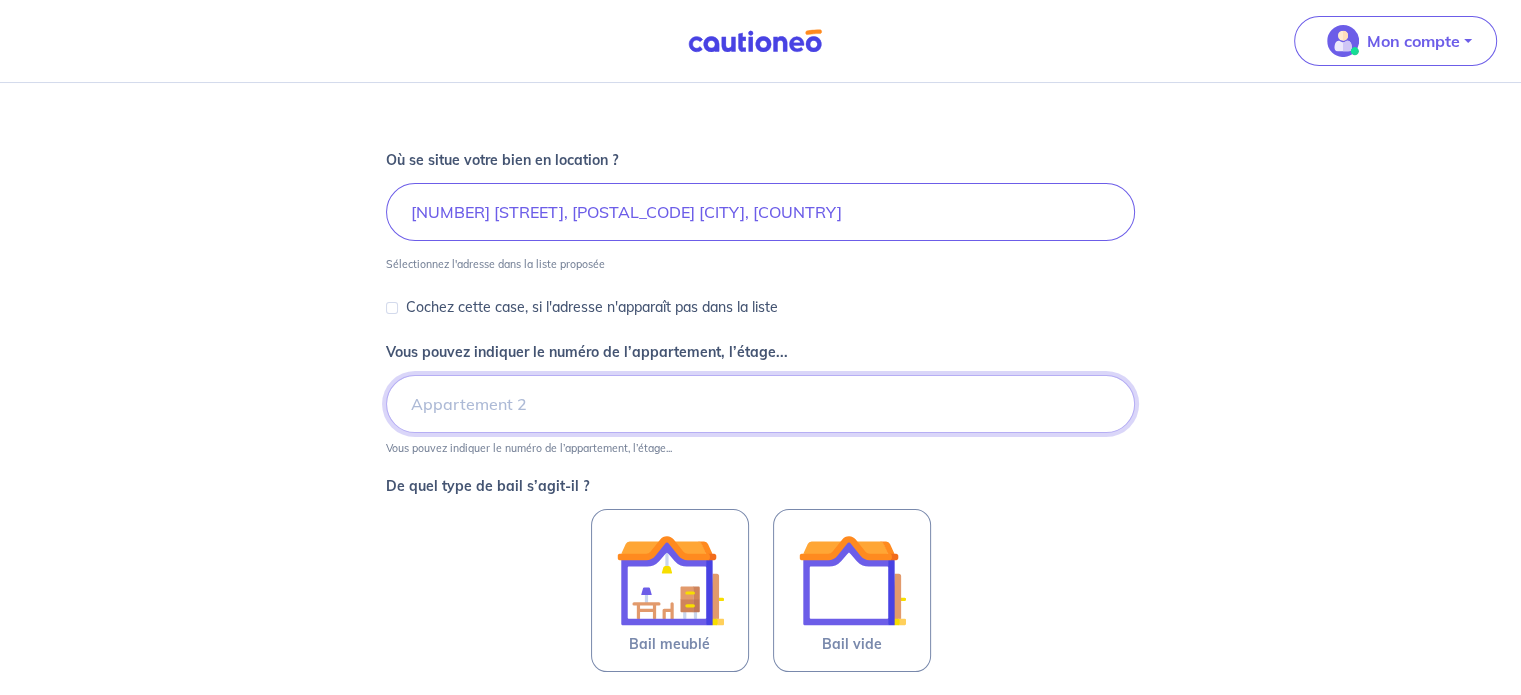 click on "Vous pouvez indiquer le numéro de l’appartement, l’étage..." at bounding box center [760, 404] 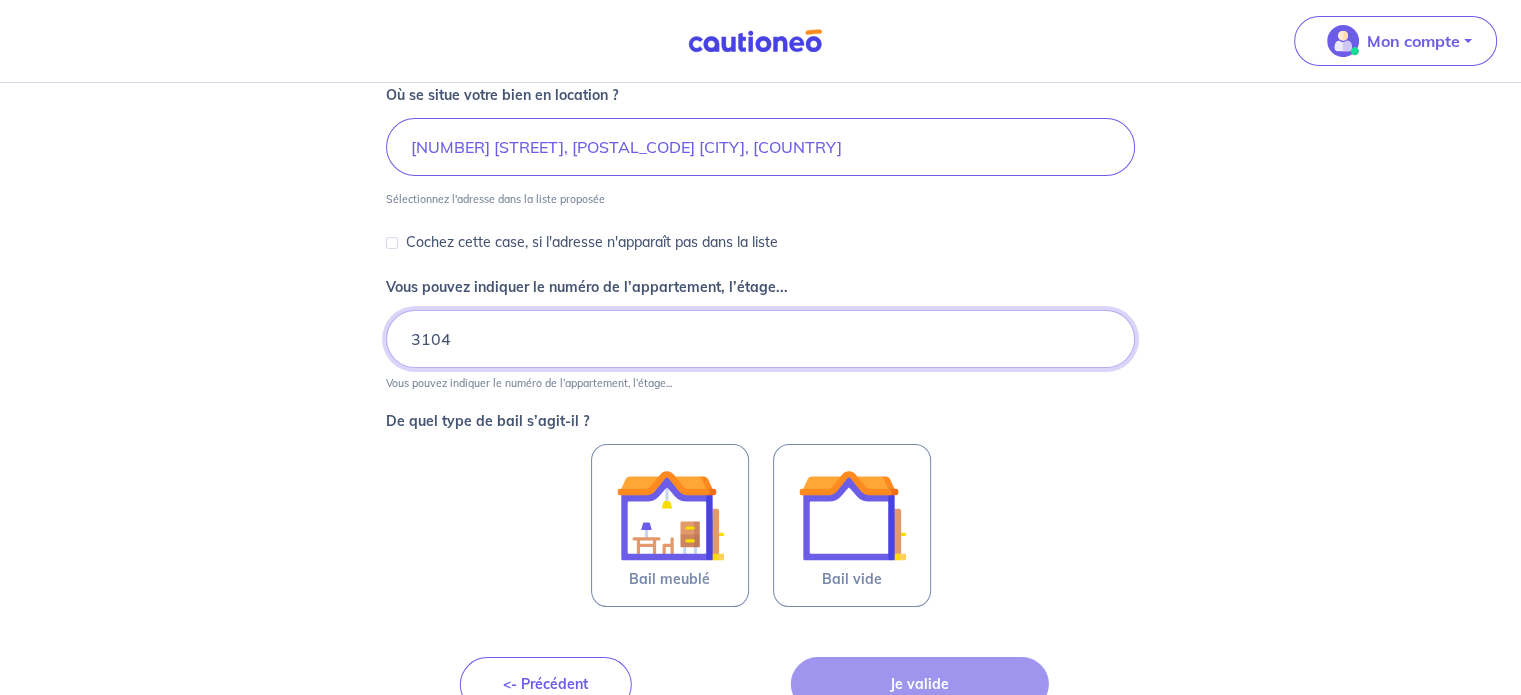 scroll, scrollTop: 300, scrollLeft: 0, axis: vertical 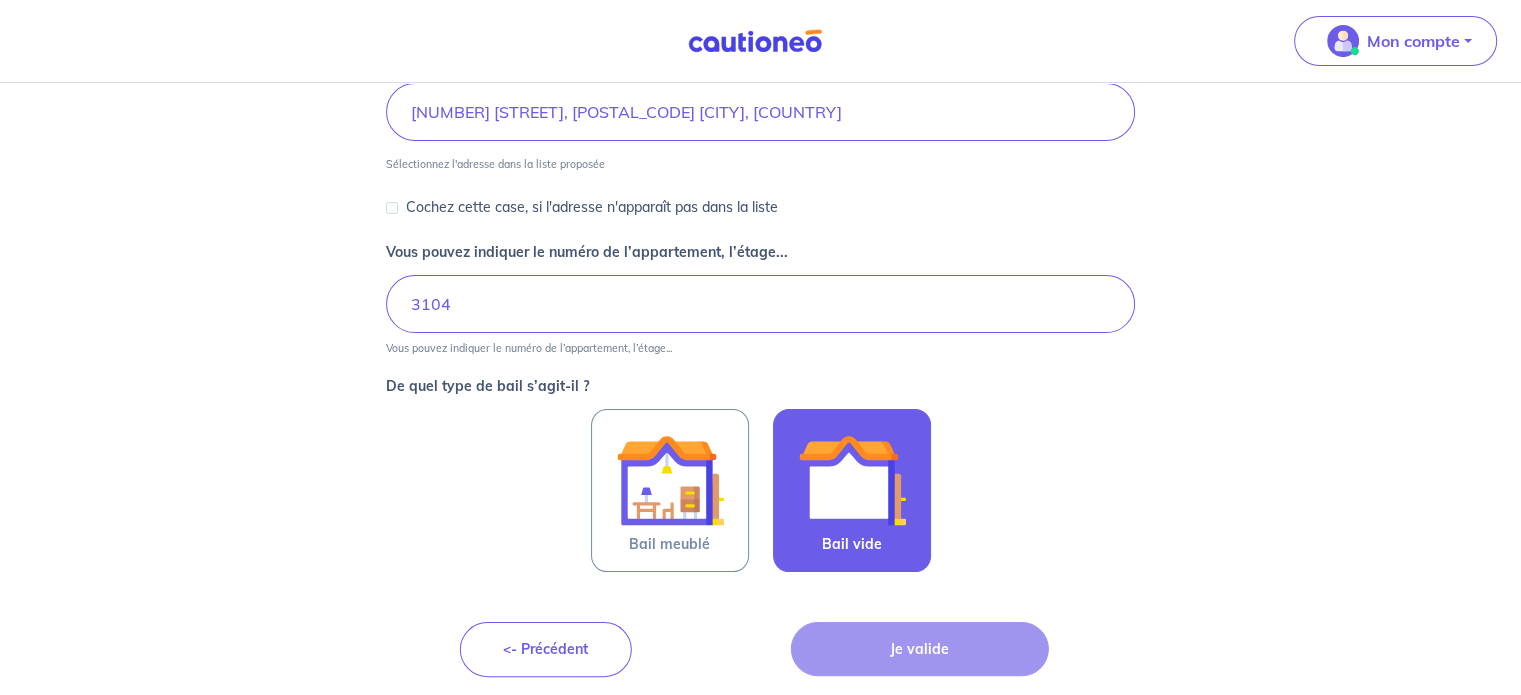 click at bounding box center [852, 480] 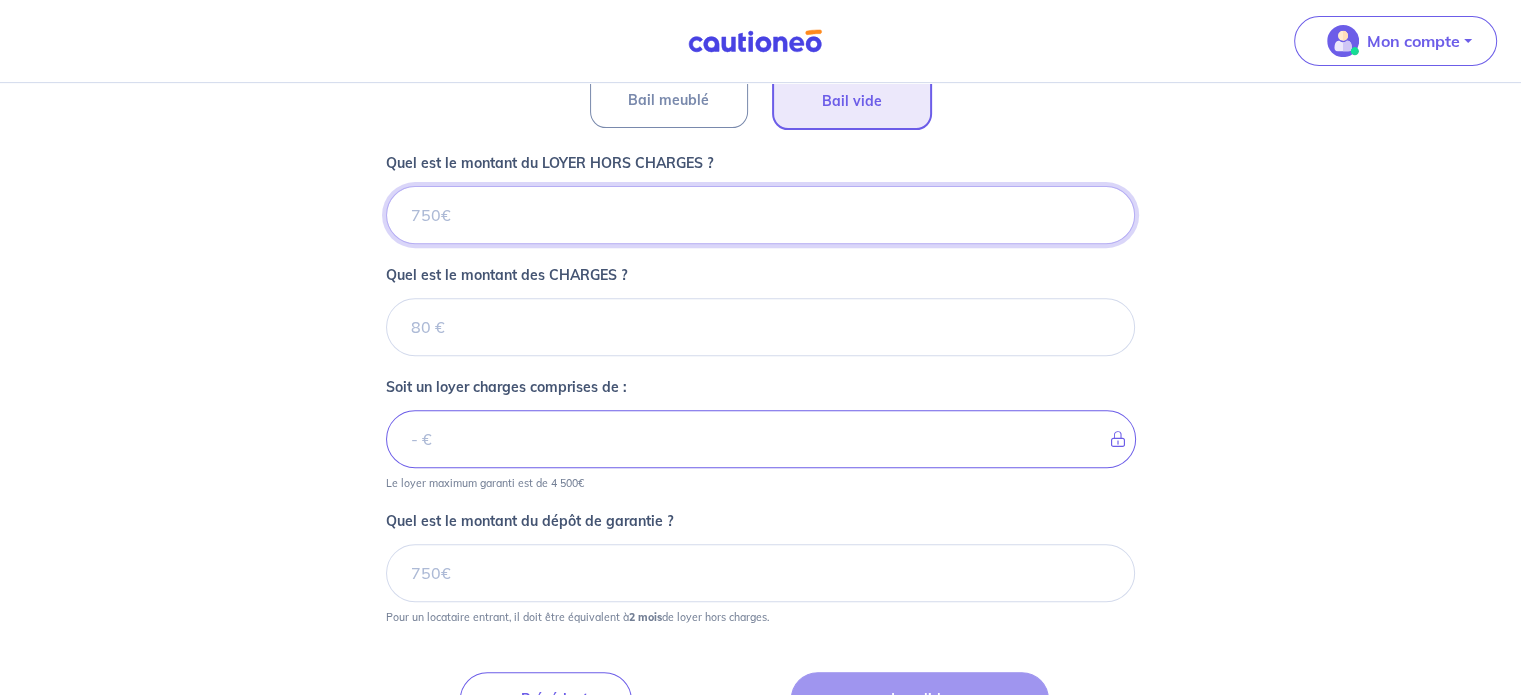 scroll, scrollTop: 696, scrollLeft: 0, axis: vertical 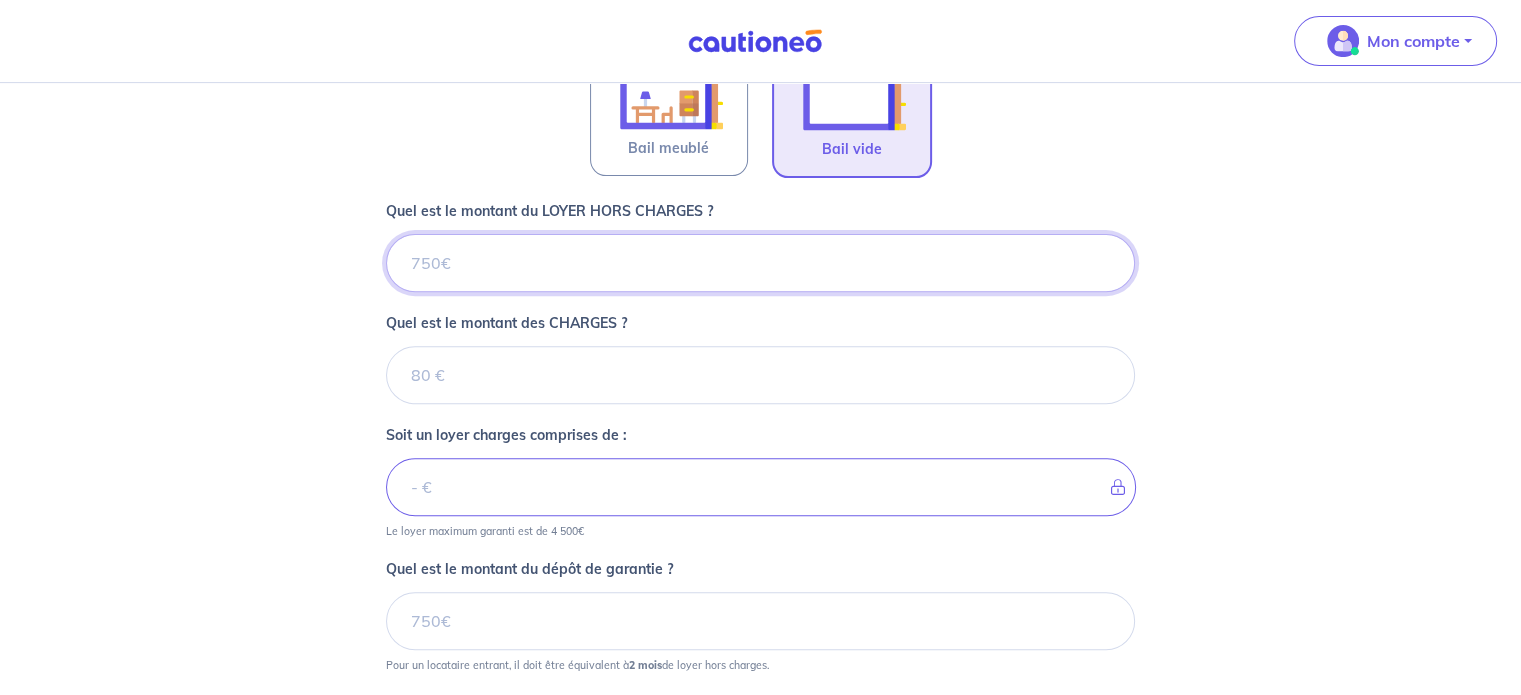 click on "Quel est le montant du LOYER HORS CHARGES ?" at bounding box center [760, 263] 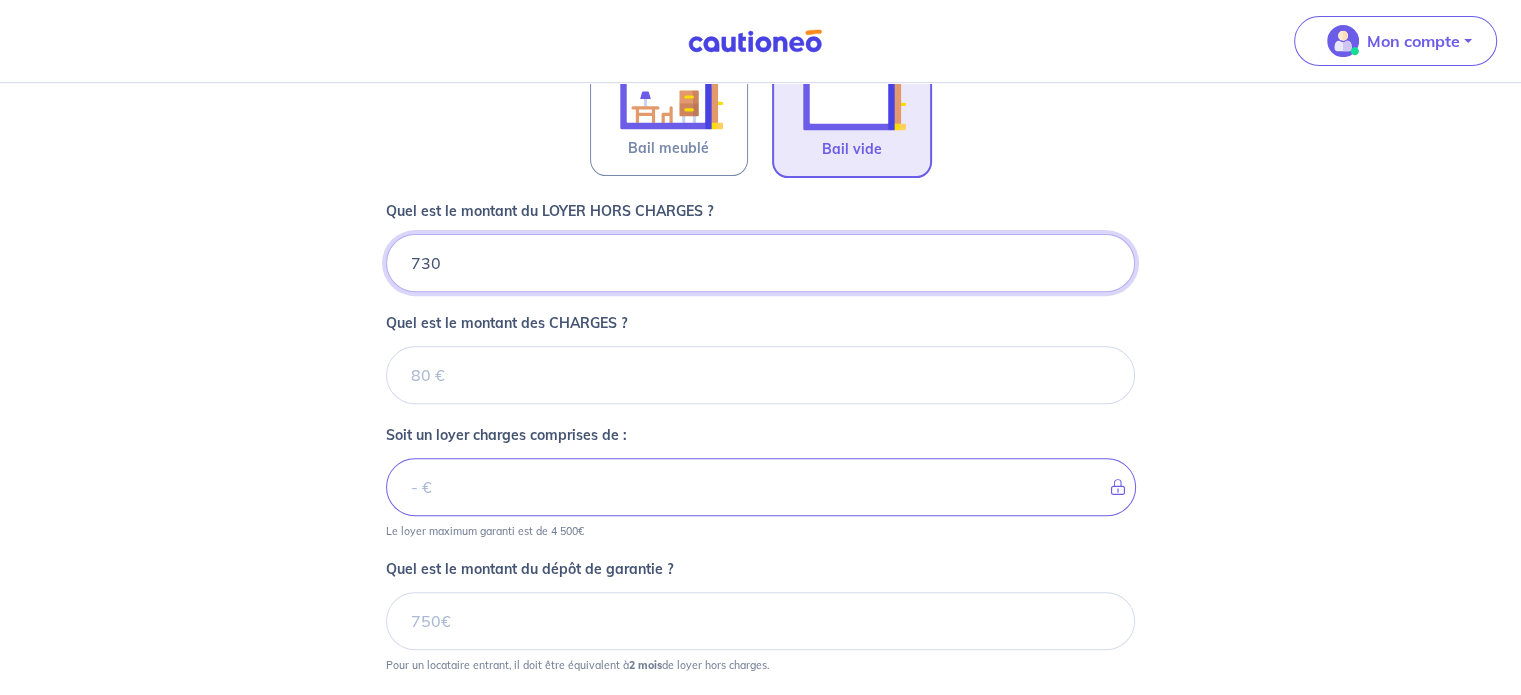type on "730" 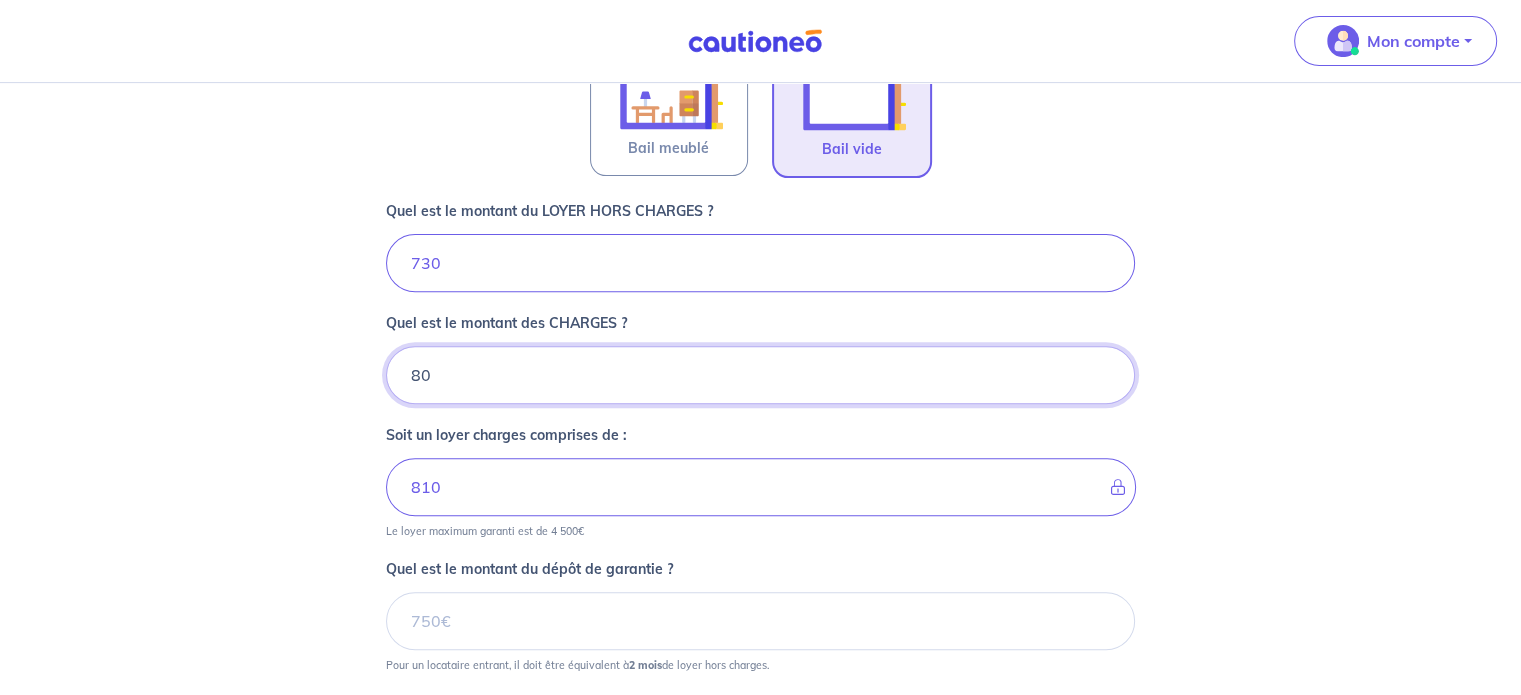 type on "80" 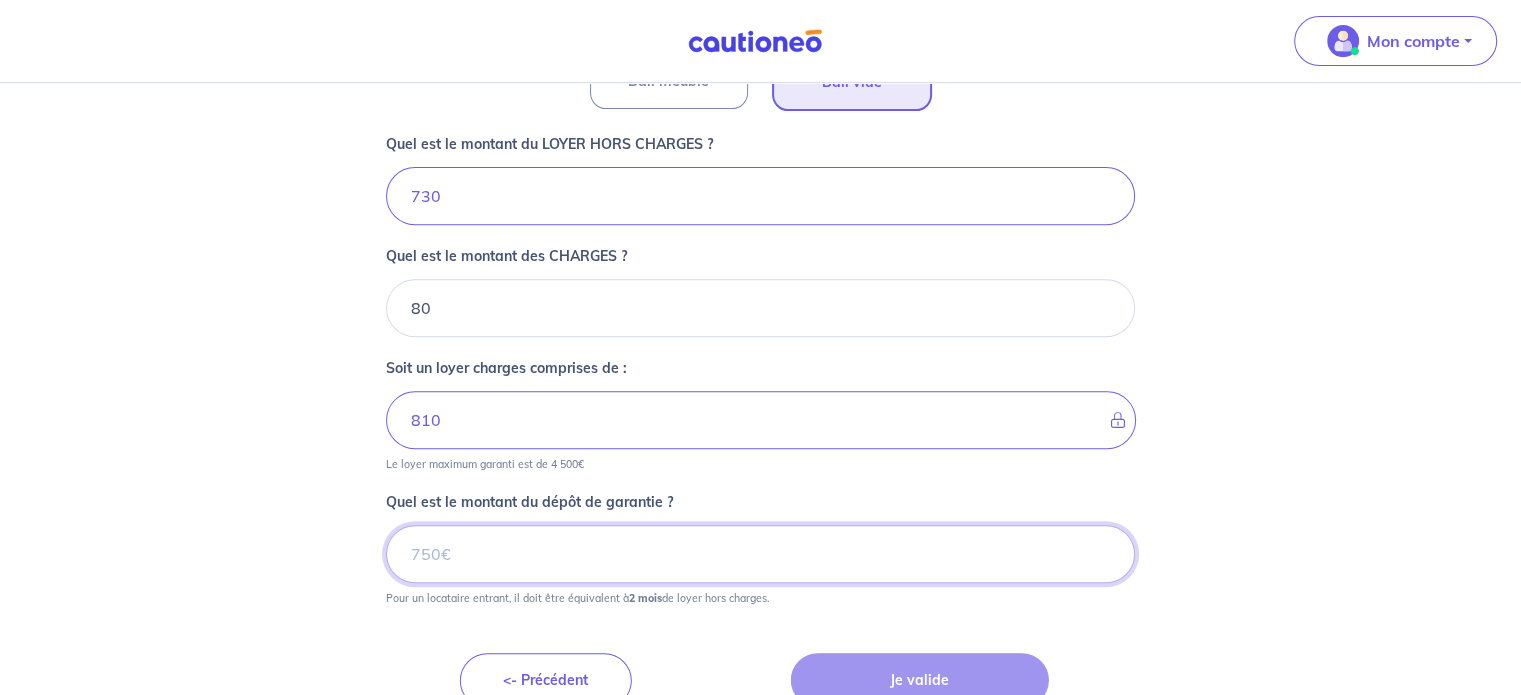 scroll, scrollTop: 796, scrollLeft: 0, axis: vertical 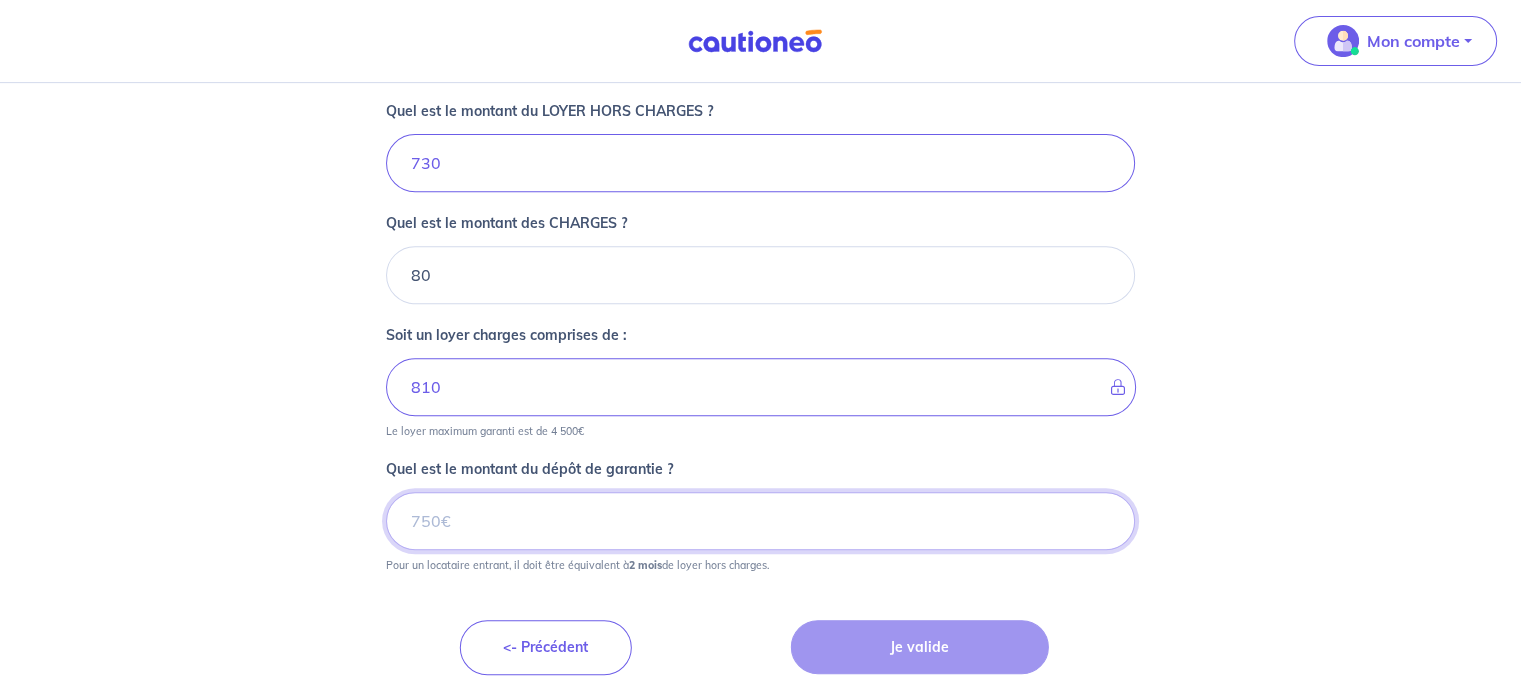 click on "Quel est le montant du dépôt de garantie ?" at bounding box center (760, 521) 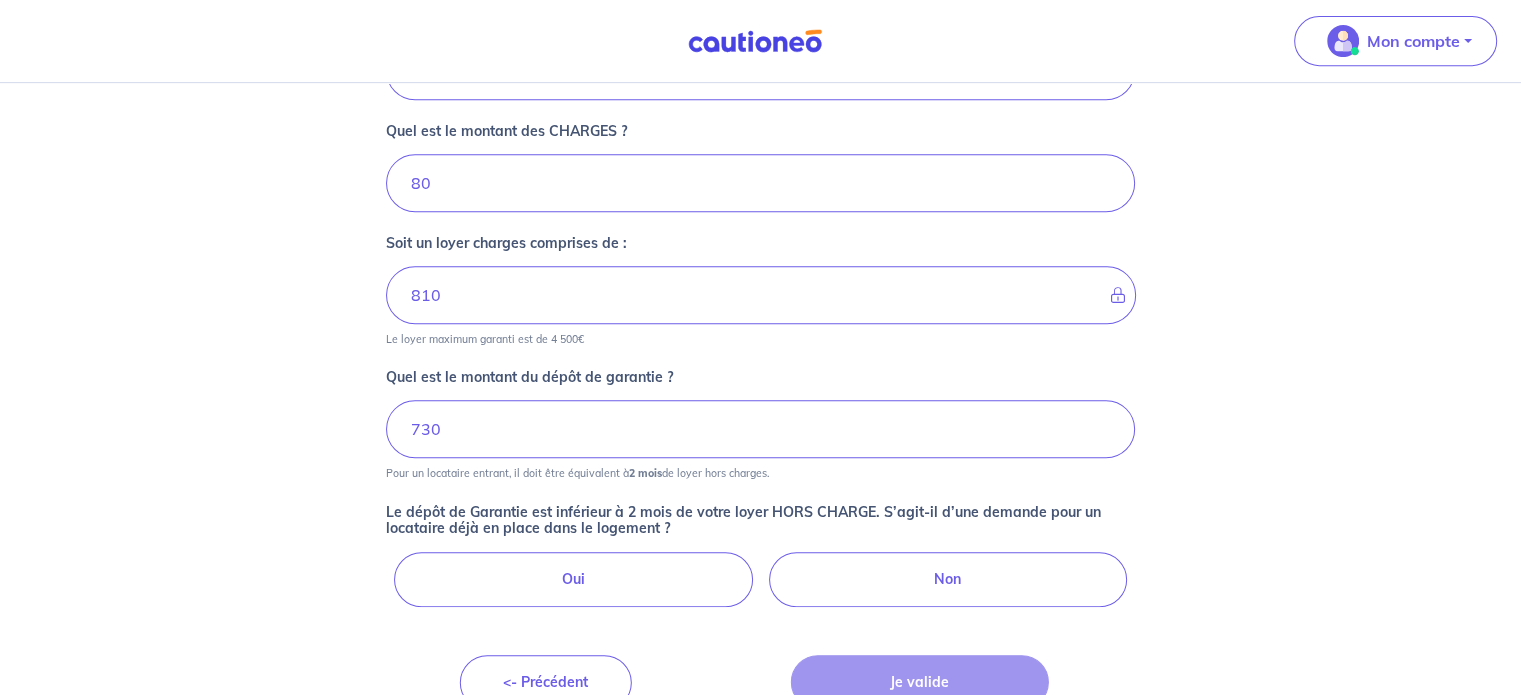 scroll, scrollTop: 923, scrollLeft: 0, axis: vertical 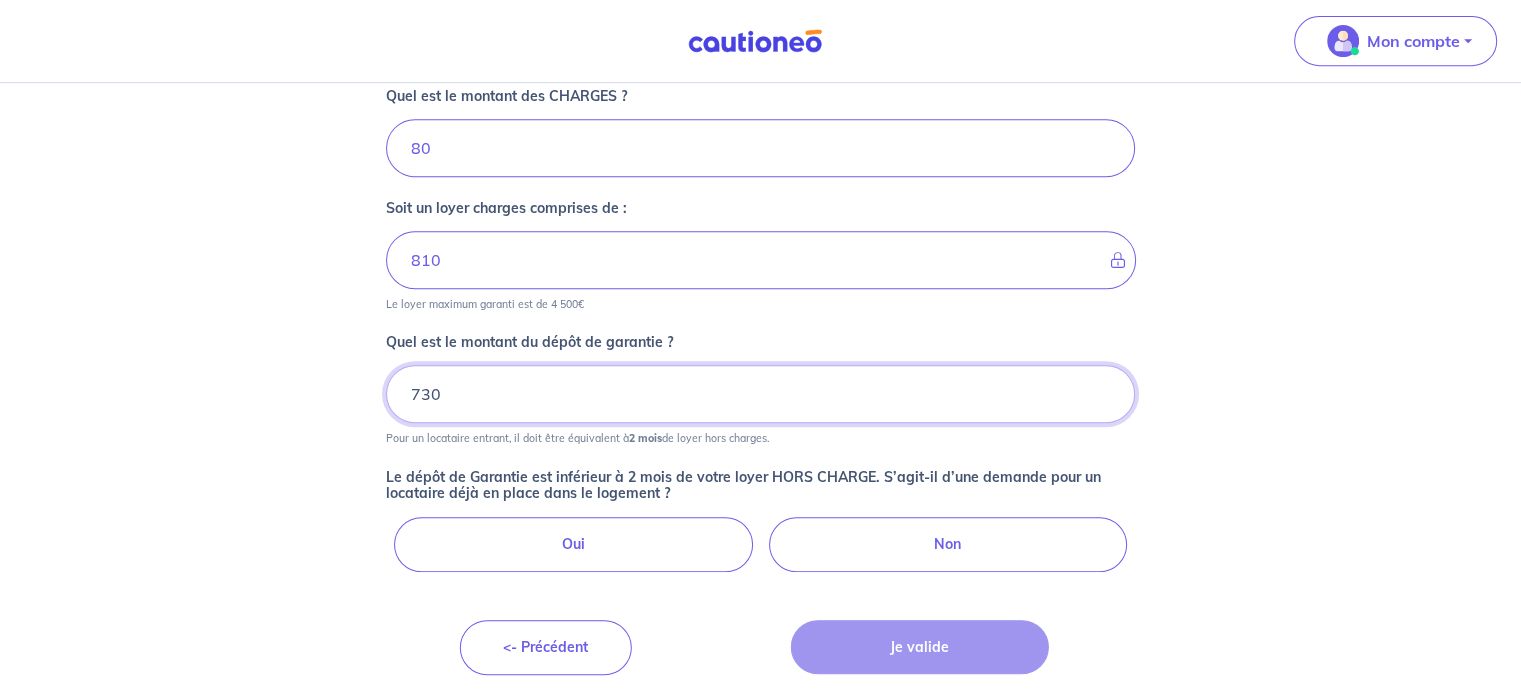 click on "730" at bounding box center [760, 394] 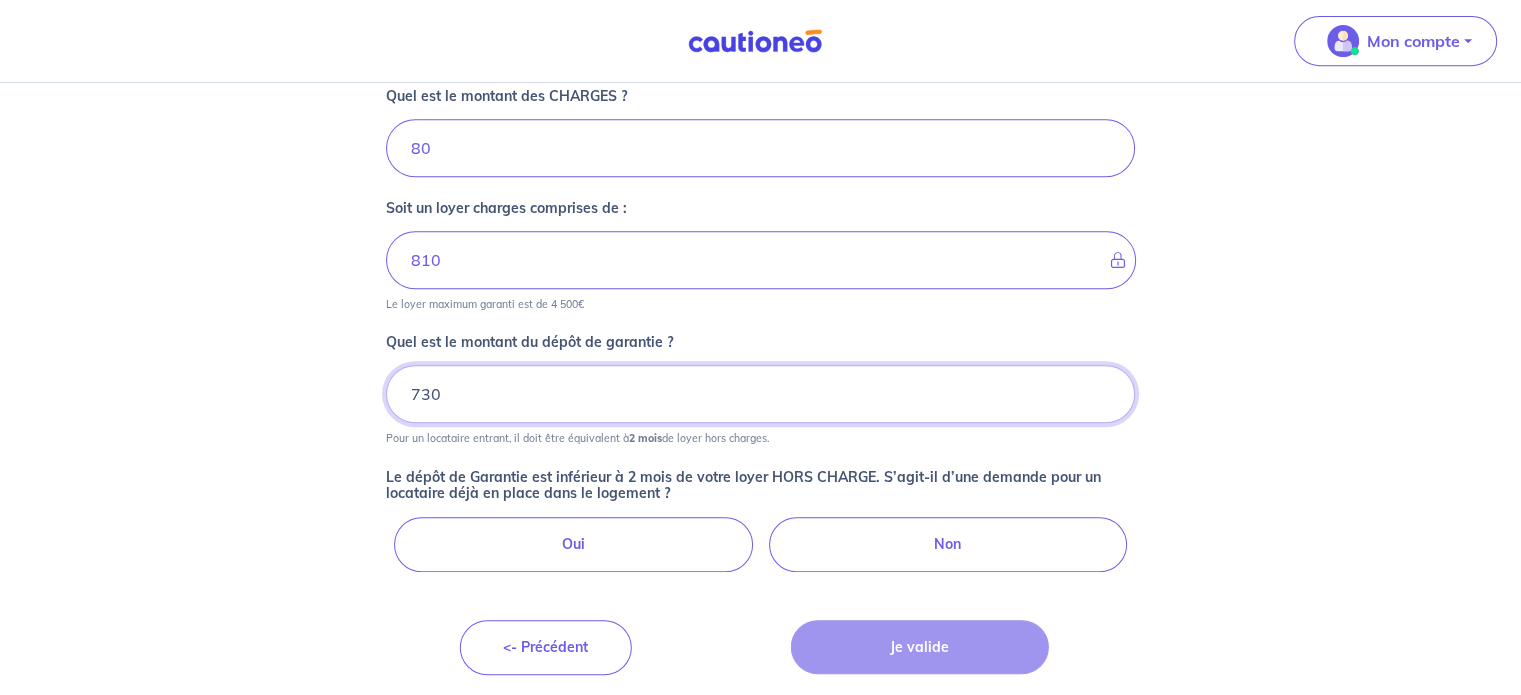 scroll, scrollTop: 796, scrollLeft: 0, axis: vertical 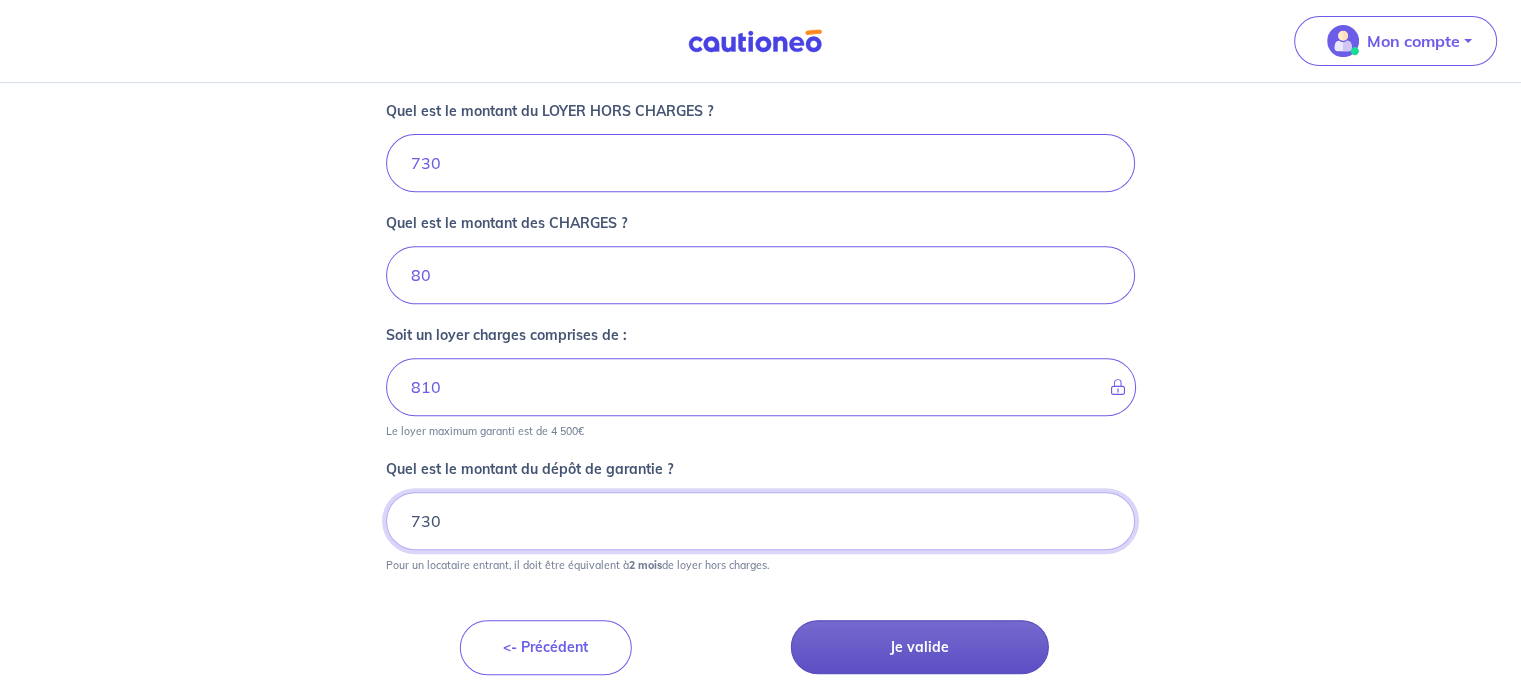 type on "[NUMBER]" 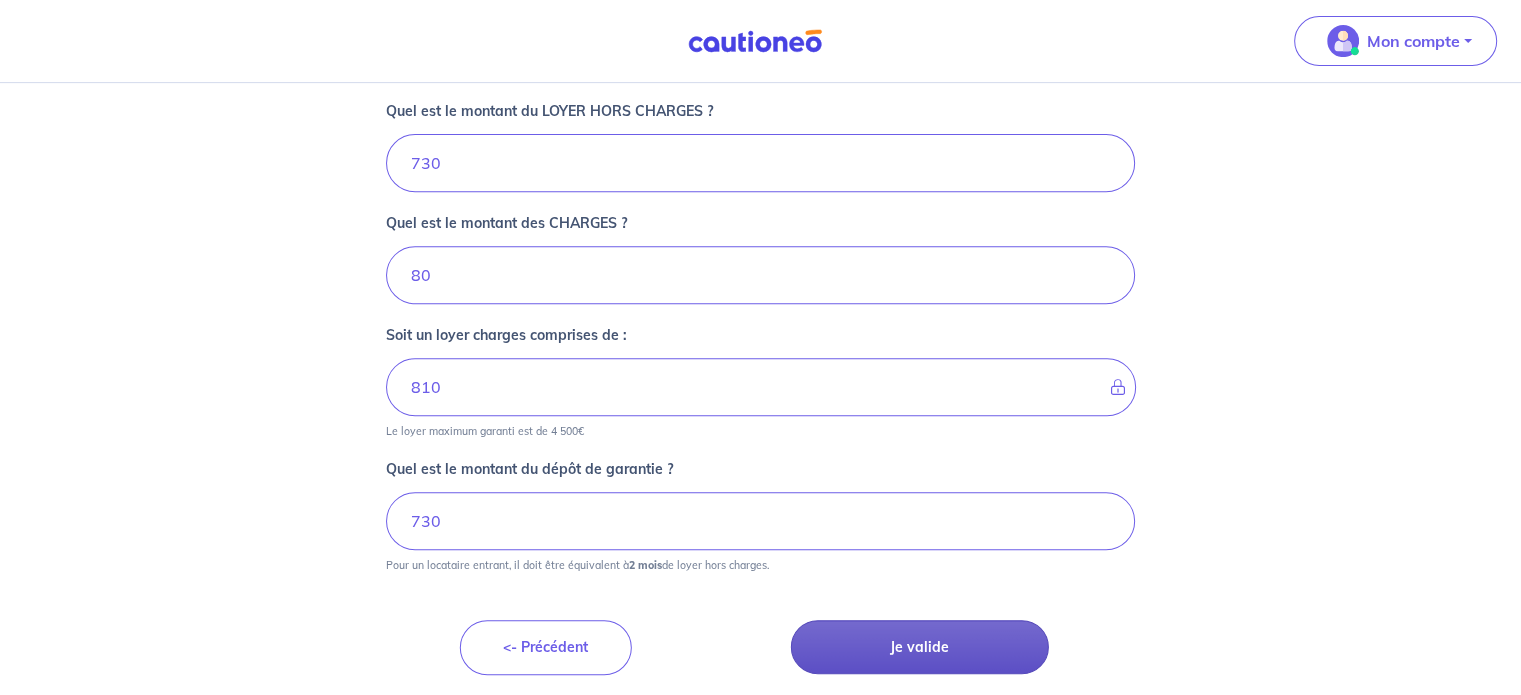 click on "Je valide" at bounding box center (920, 647) 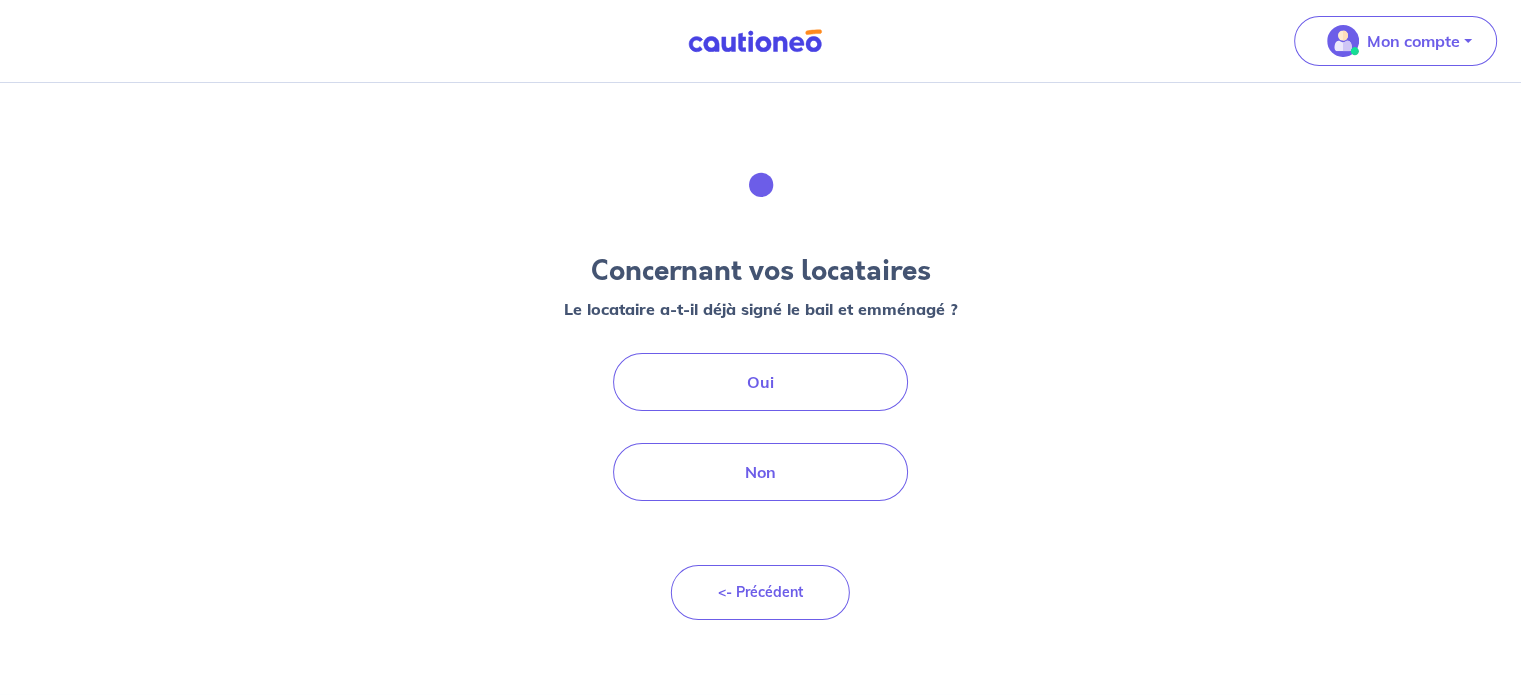 scroll, scrollTop: 0, scrollLeft: 0, axis: both 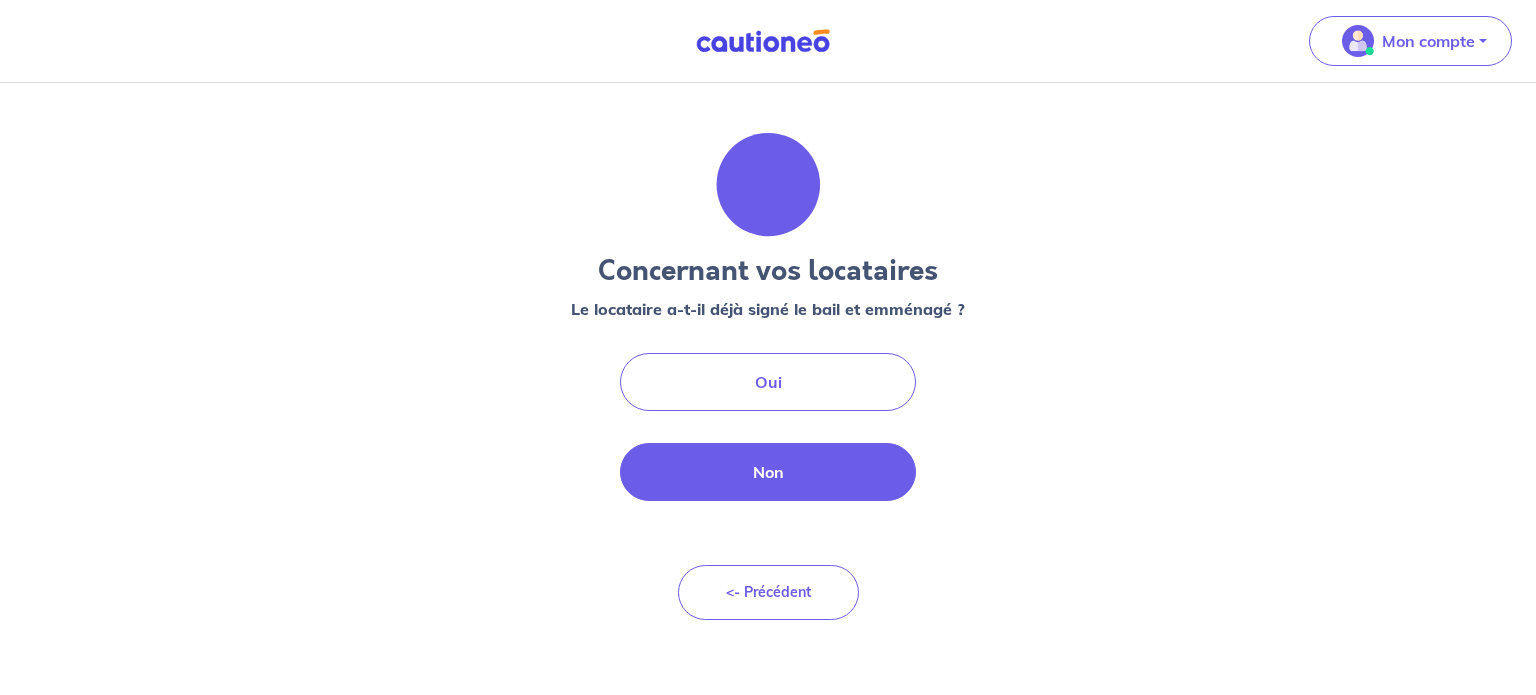 click on "Non" at bounding box center (768, 472) 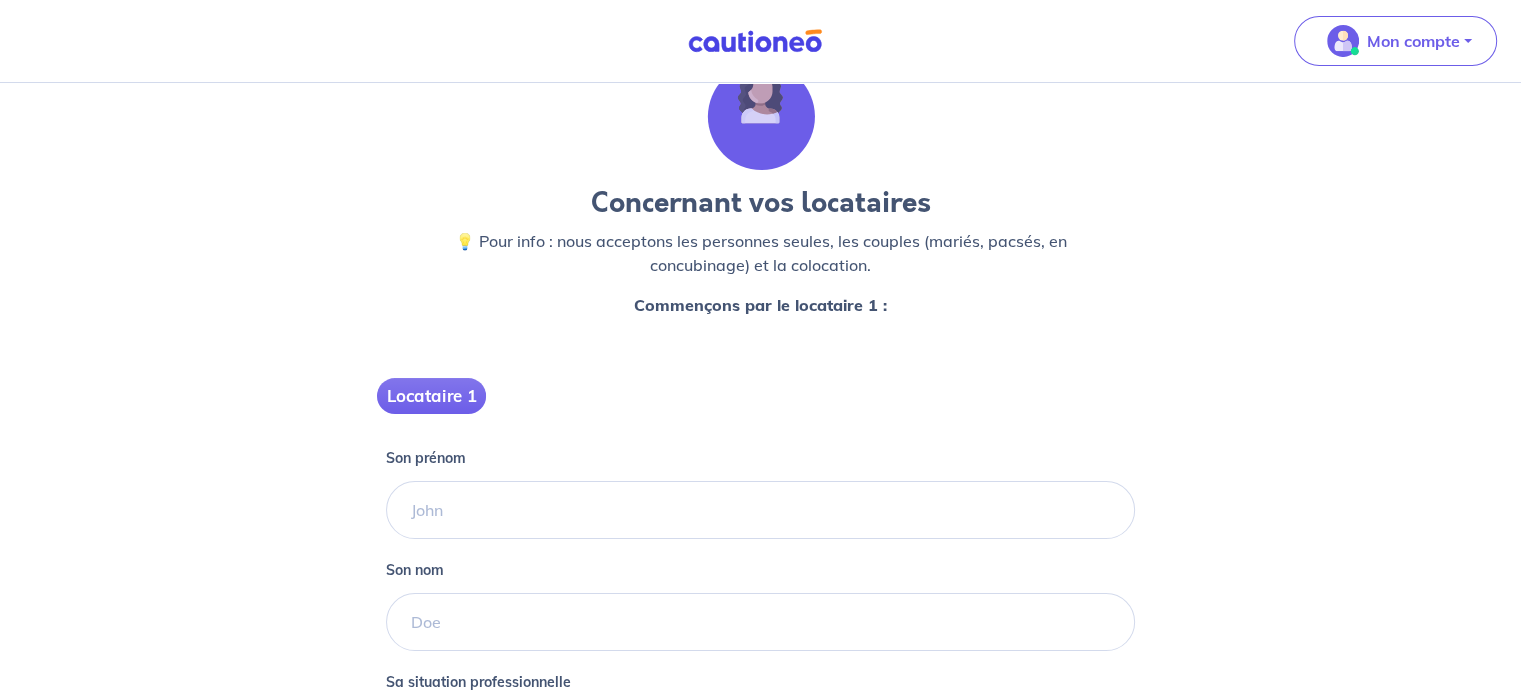 scroll, scrollTop: 100, scrollLeft: 0, axis: vertical 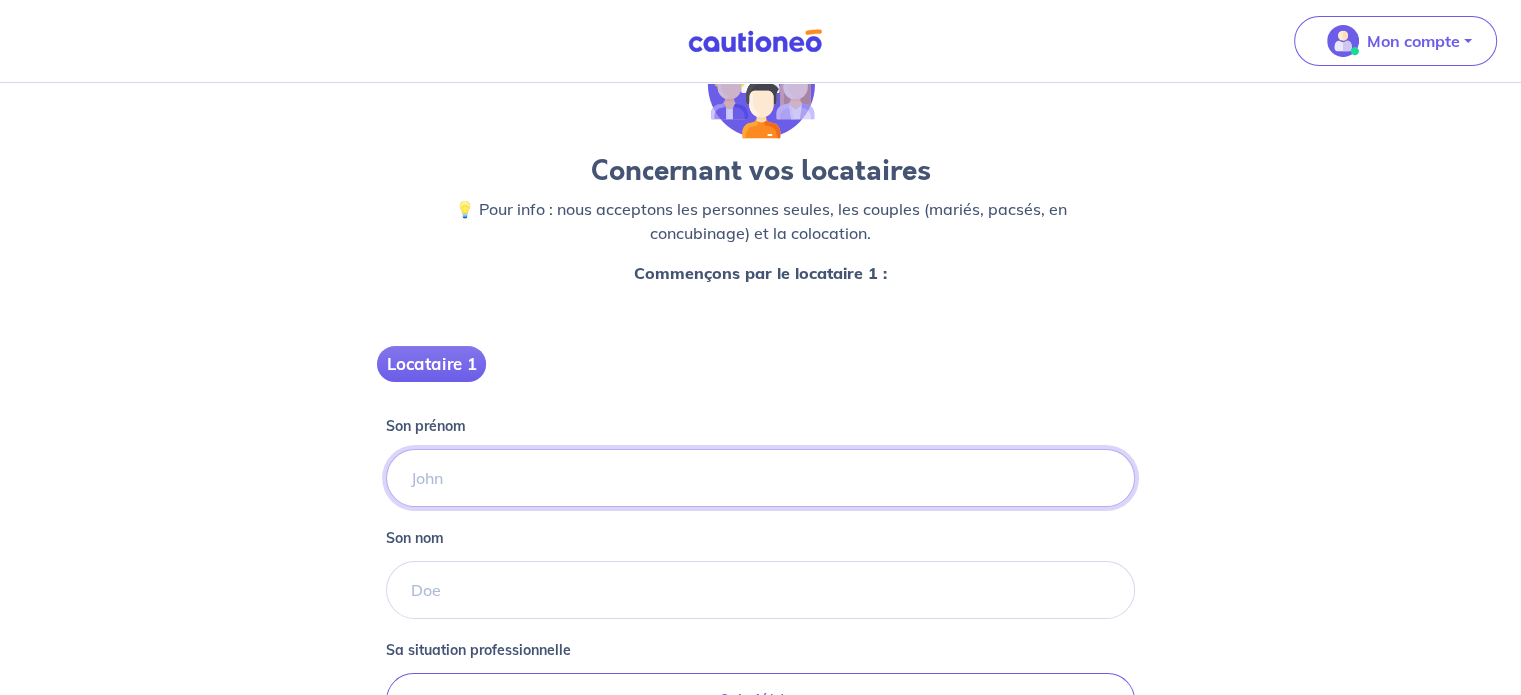 click on "Son prénom" at bounding box center (760, 478) 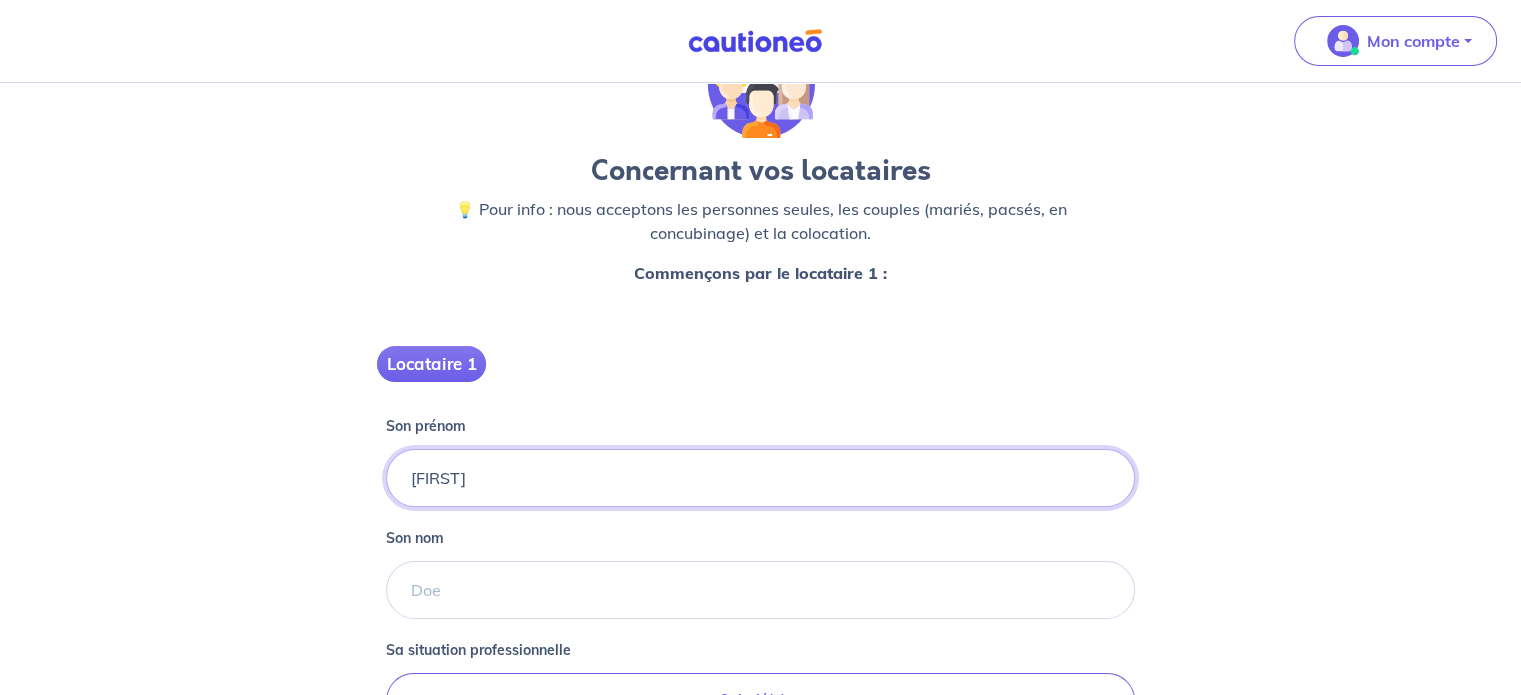 type on "[FIRST]" 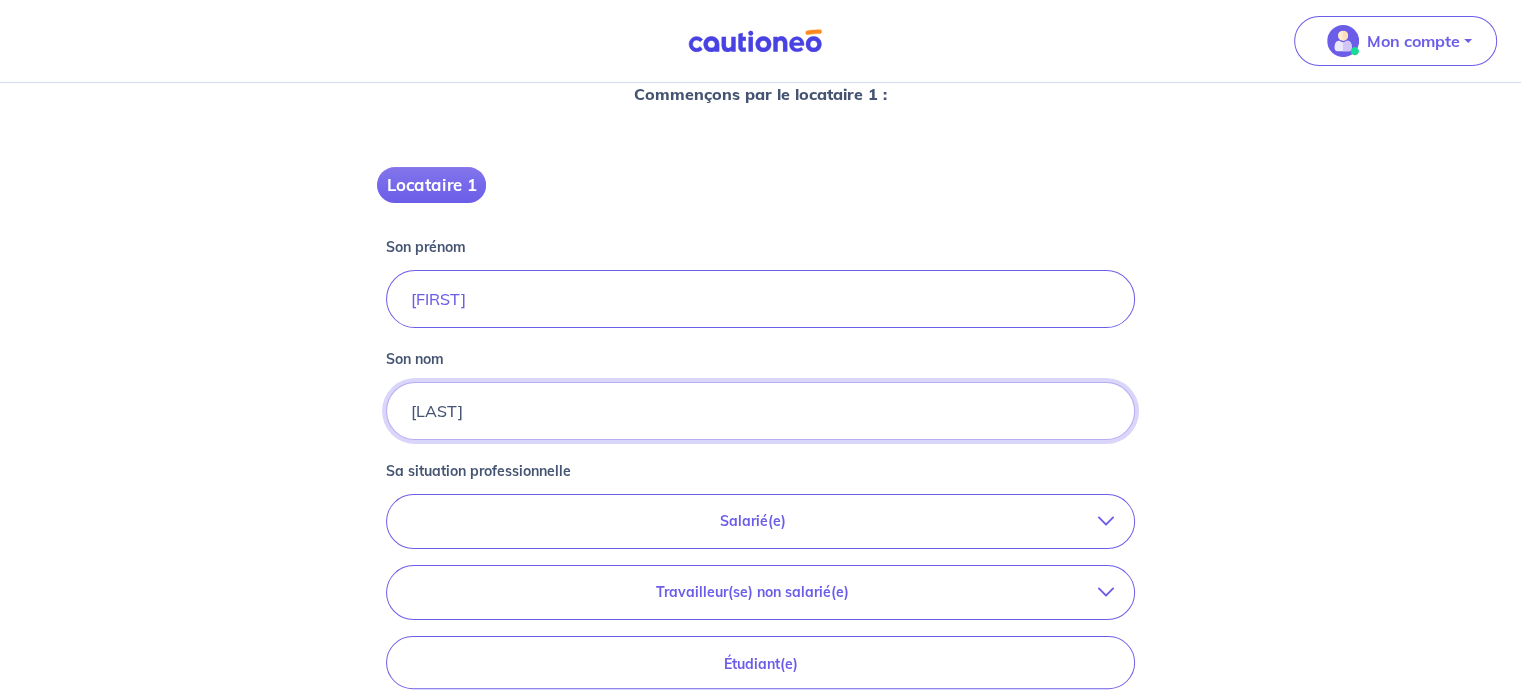 scroll, scrollTop: 300, scrollLeft: 0, axis: vertical 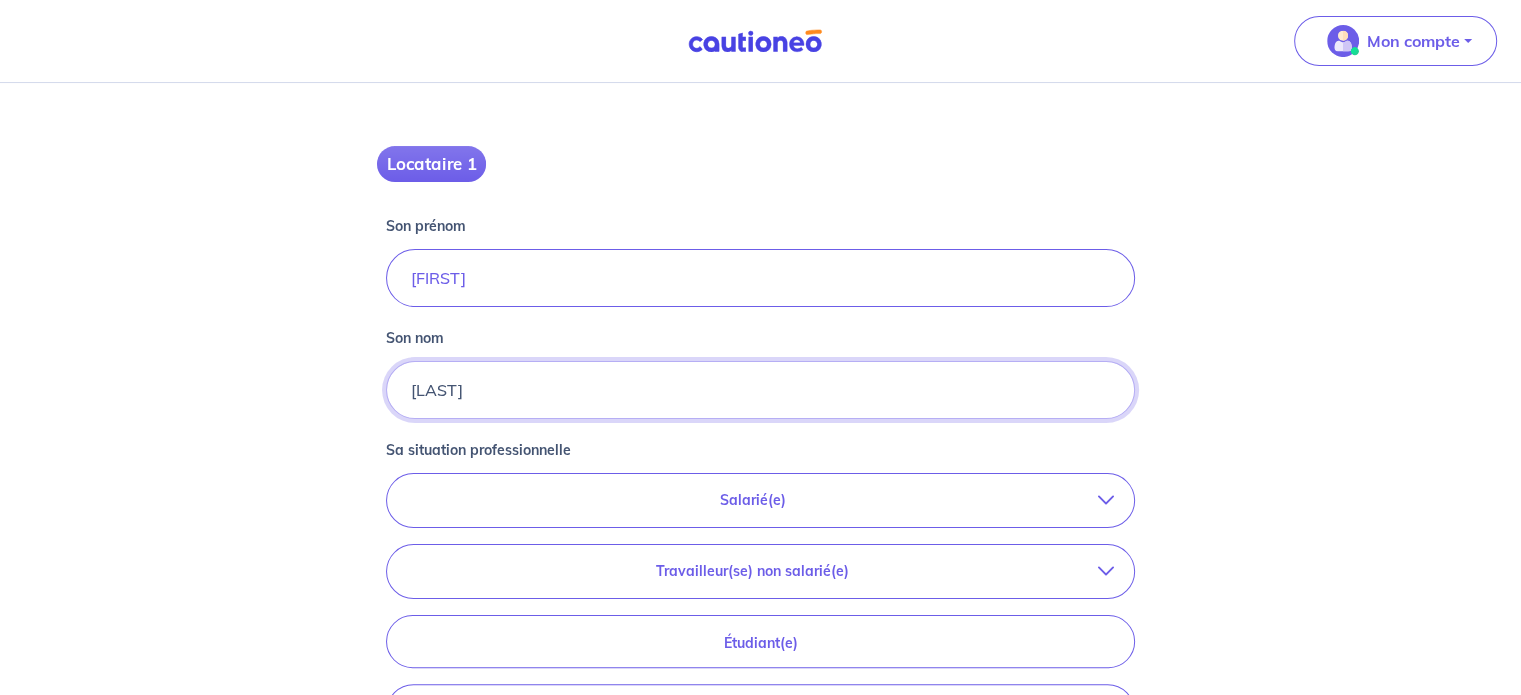 type on "[LAST]" 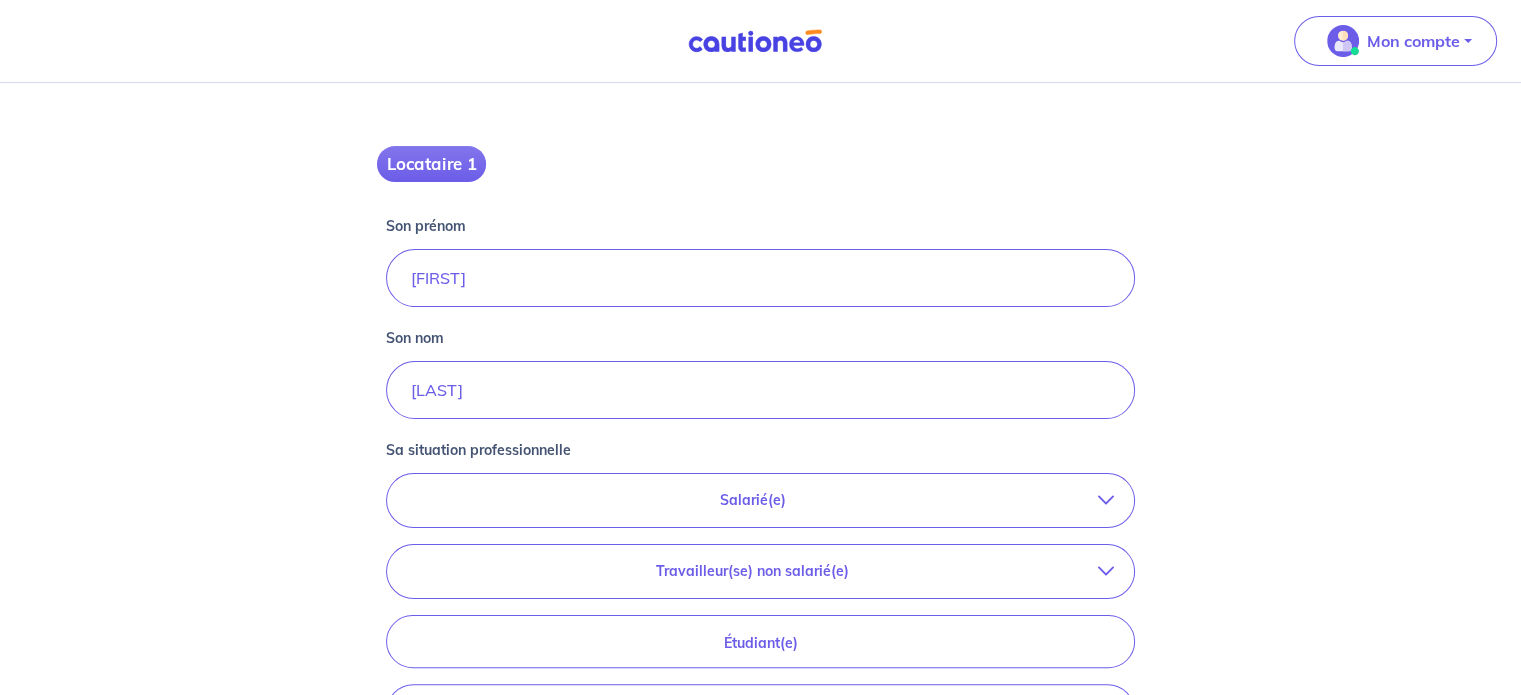 click on "Salarié(e)" at bounding box center [752, 500] 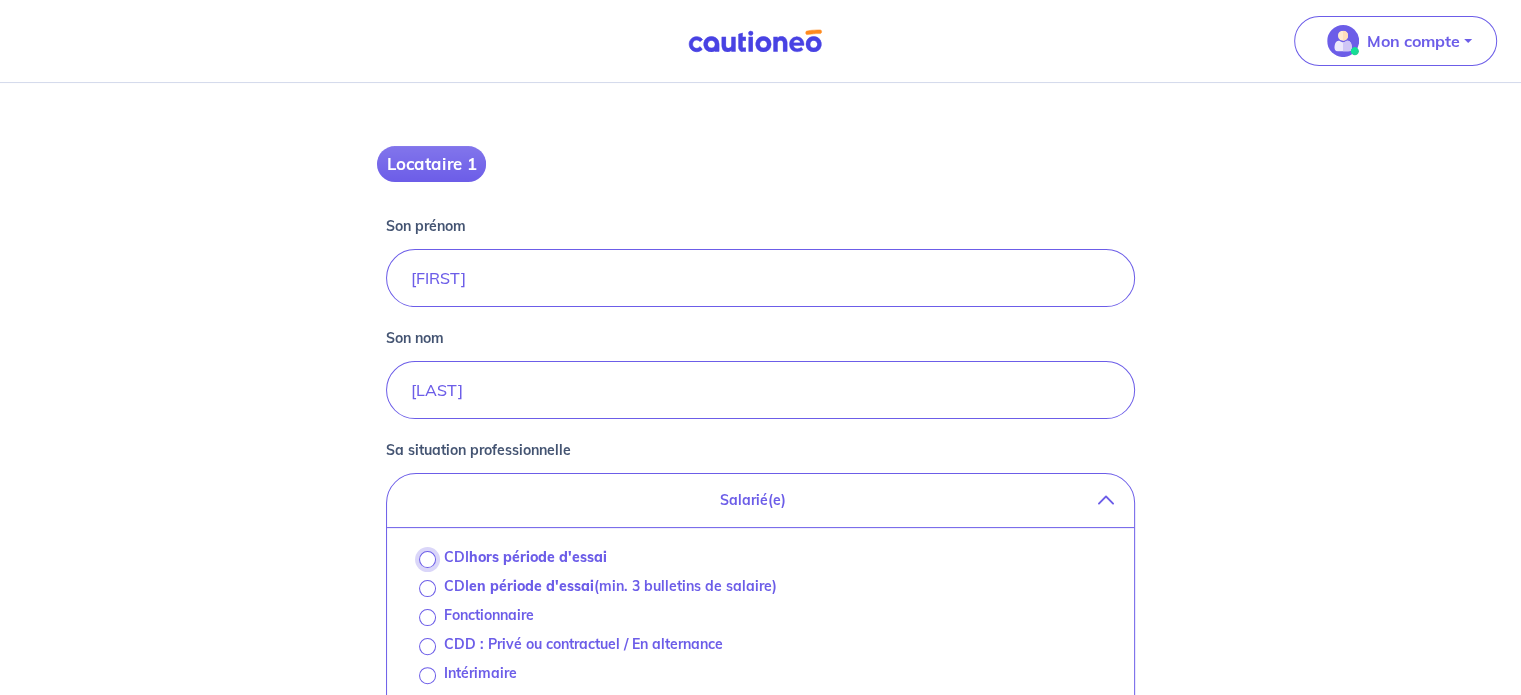 click on "CDI  hors période d'essai" at bounding box center [427, 559] 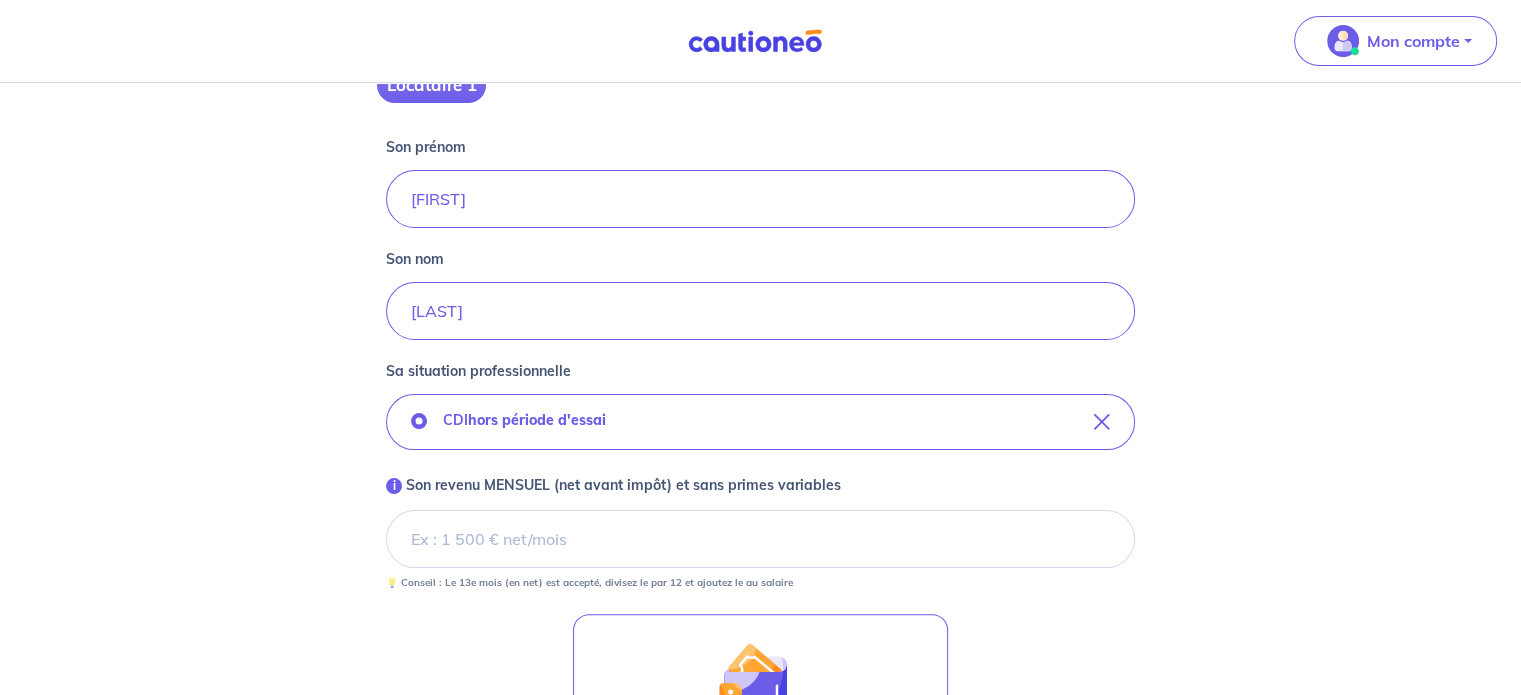 scroll, scrollTop: 500, scrollLeft: 0, axis: vertical 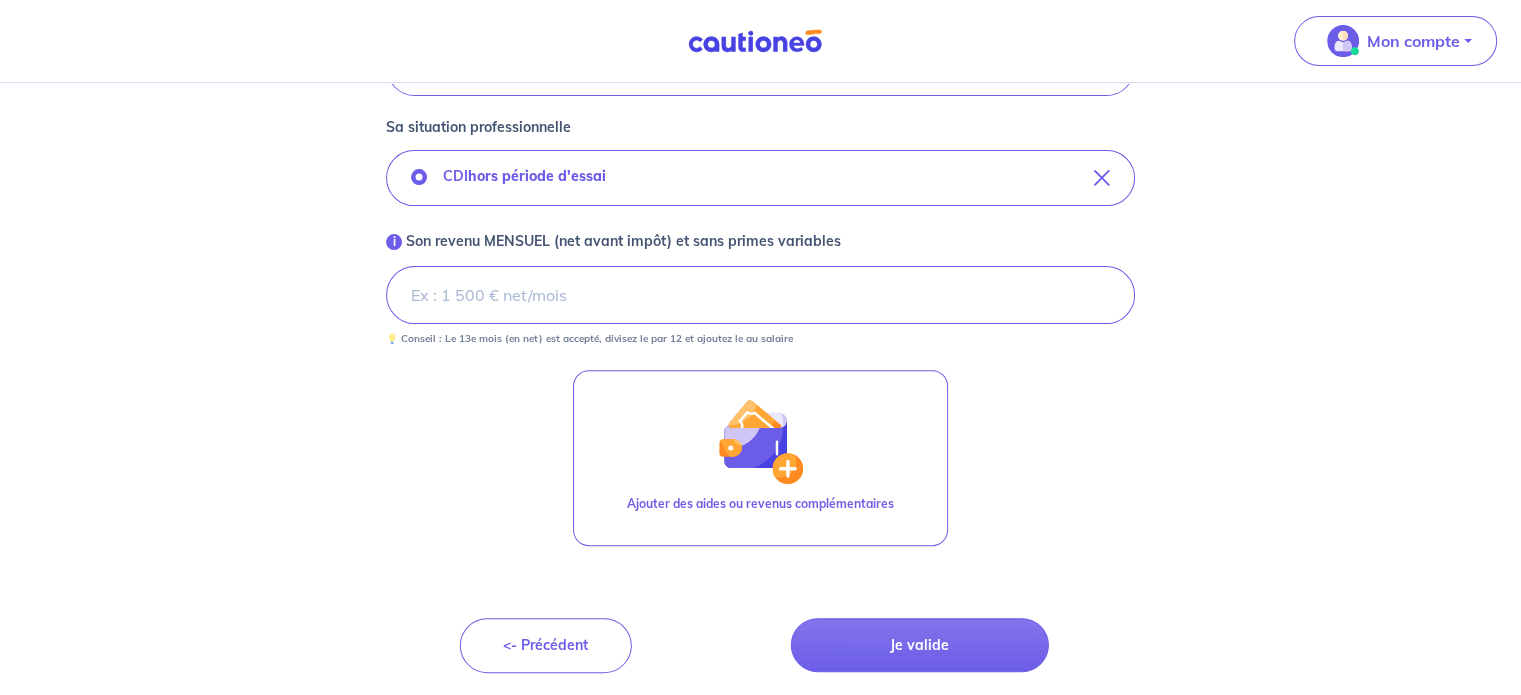 click on "Mon compte Me déconnecter Concernant vos locataires 💡 Pour info : nous acceptons les personnes seules, les couples (mariés, pacsés, en concubinage) et la colocation. Commençons par le locataire 1 : Locataire 1 Son prénom [FIRST] Son nom [LAST] Sa situation professionnelle CDI hors période d'essai i Son revenu MENSUEL (net avant impôt) et sans primes variables [NUMBER] 💡 Conseil : Le 13e mois (en net) est accepté, divisez le par 12 et ajoutez le au salaire Ajouter des aides ou revenus complémentaires <- Précédent Je valide Besoin d’aide pour compléter votre demande : Contactez-nous X" at bounding box center (760, 79) 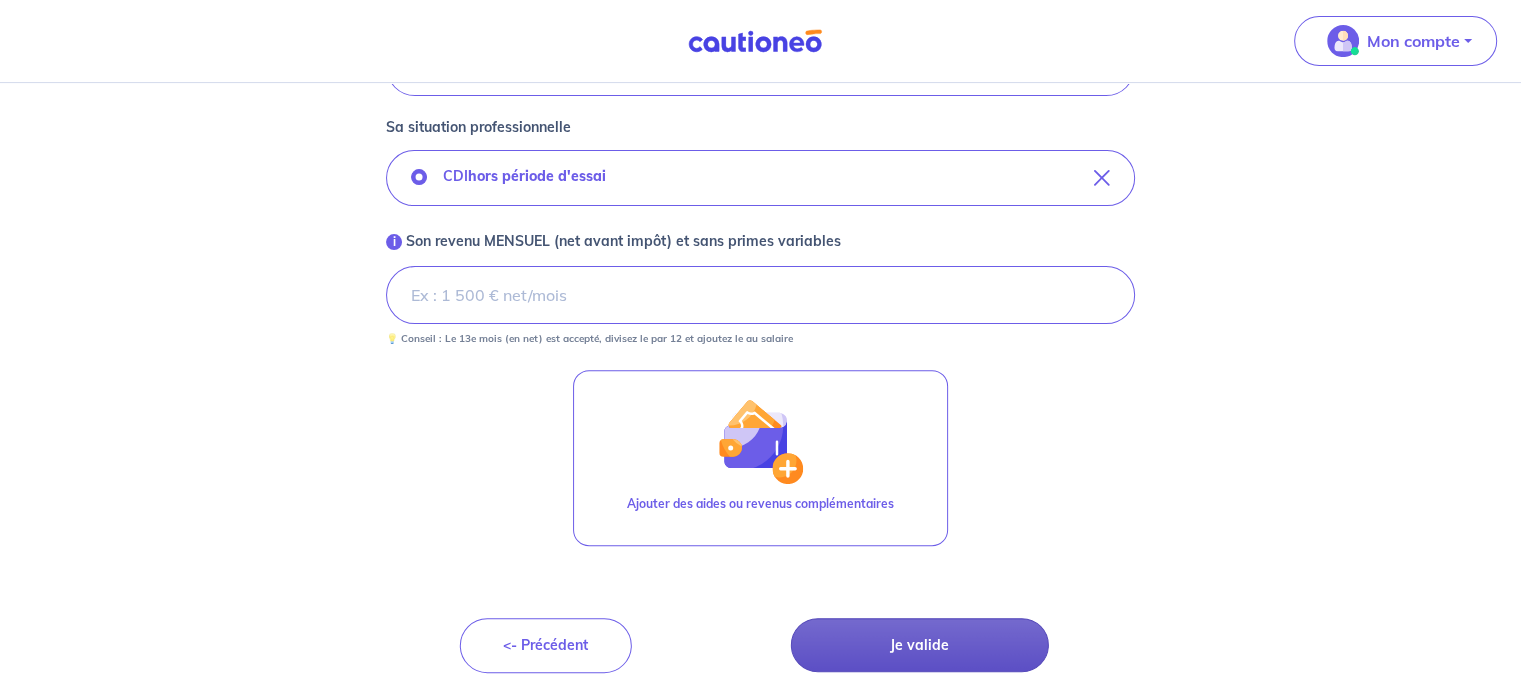 click on "Je valide" at bounding box center [920, 645] 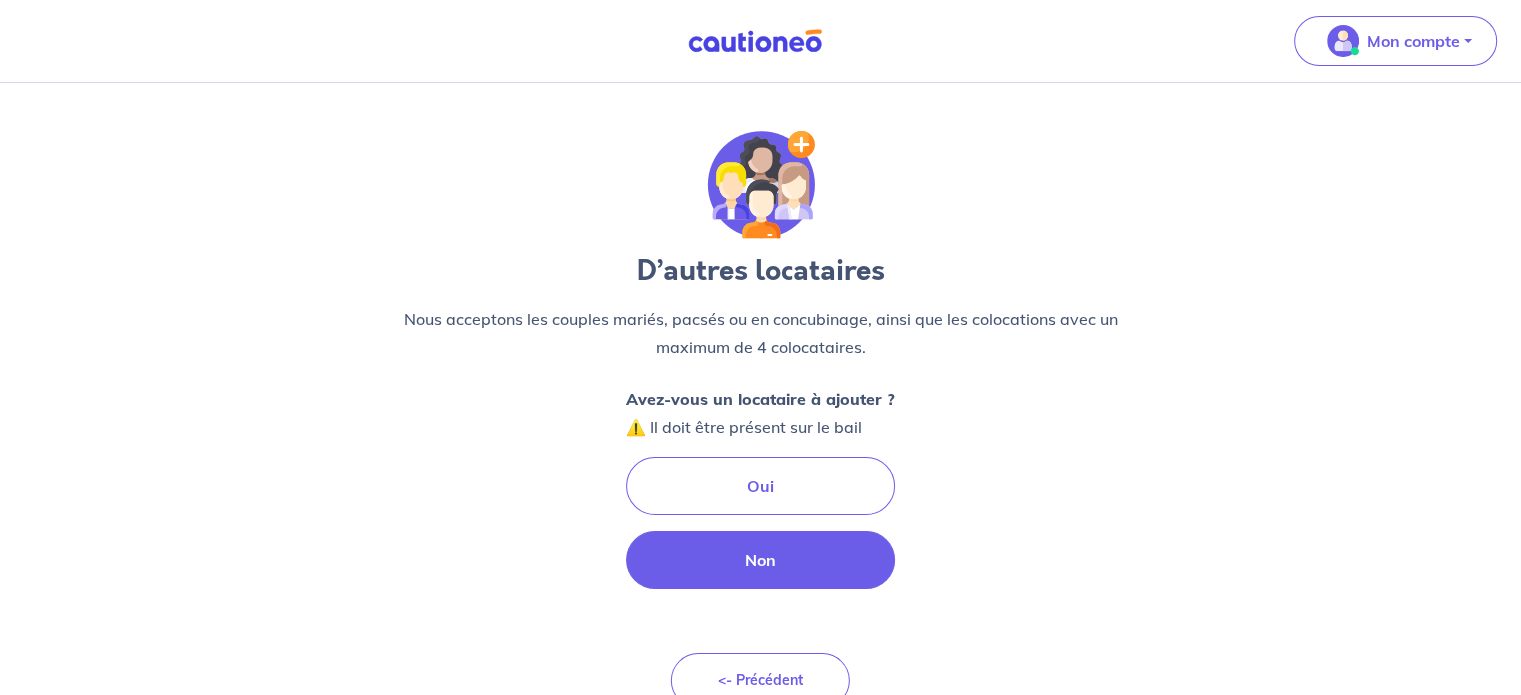 click on "Non" at bounding box center [760, 560] 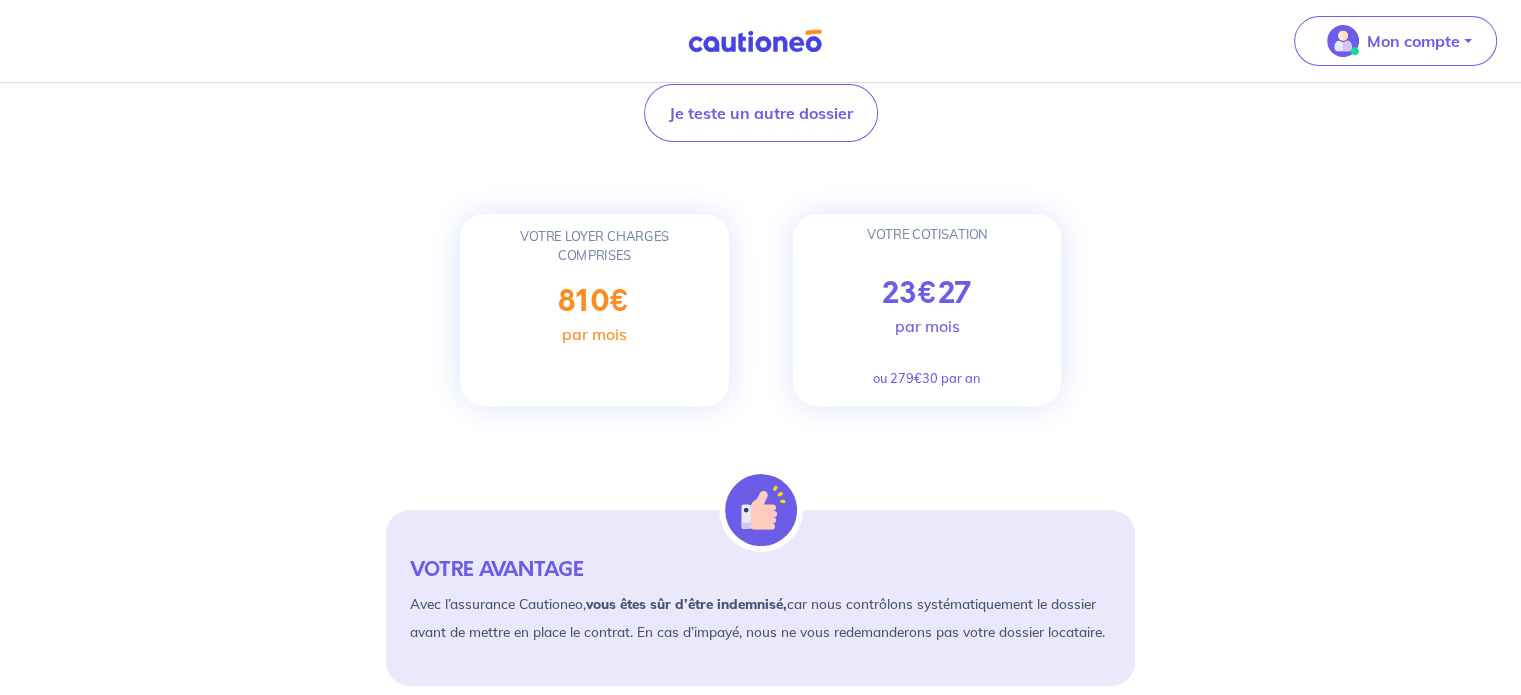 scroll, scrollTop: 200, scrollLeft: 0, axis: vertical 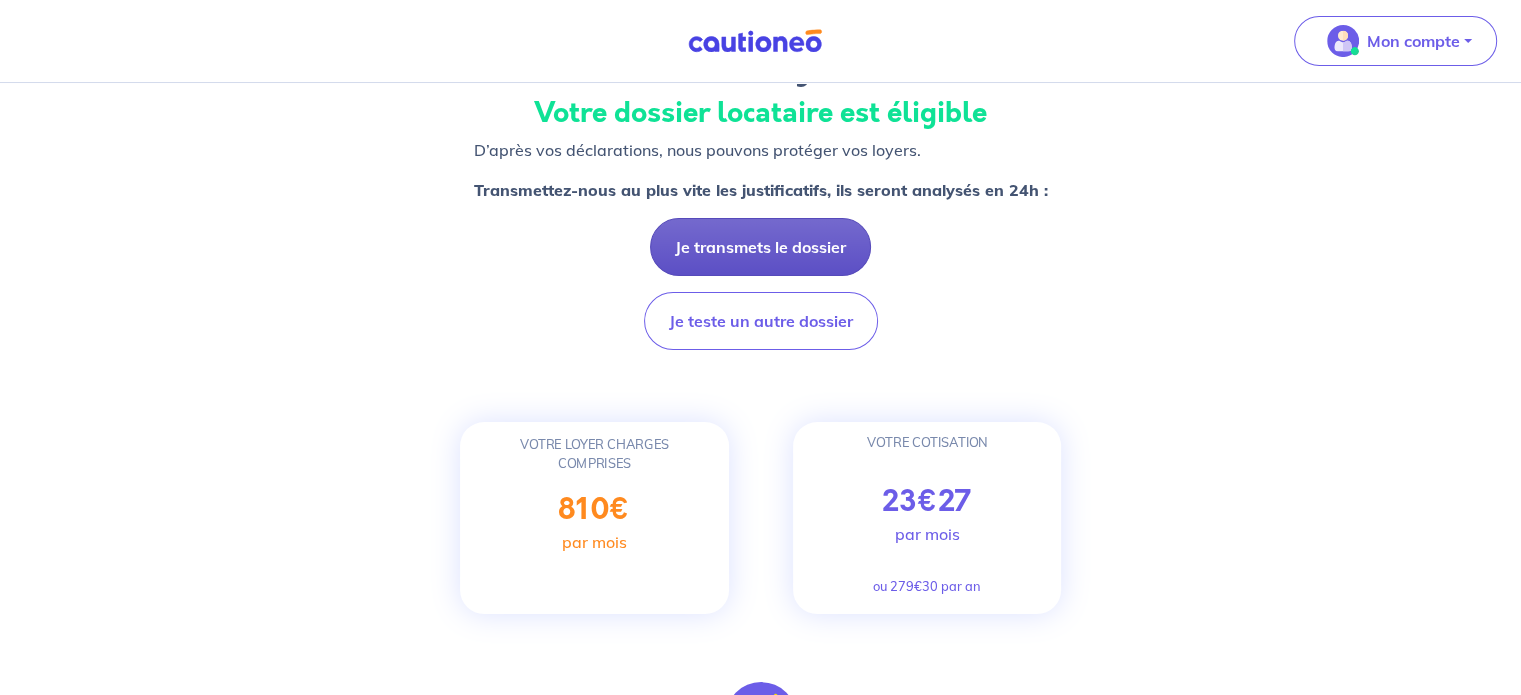 click on "Je transmets le dossier" at bounding box center [760, 247] 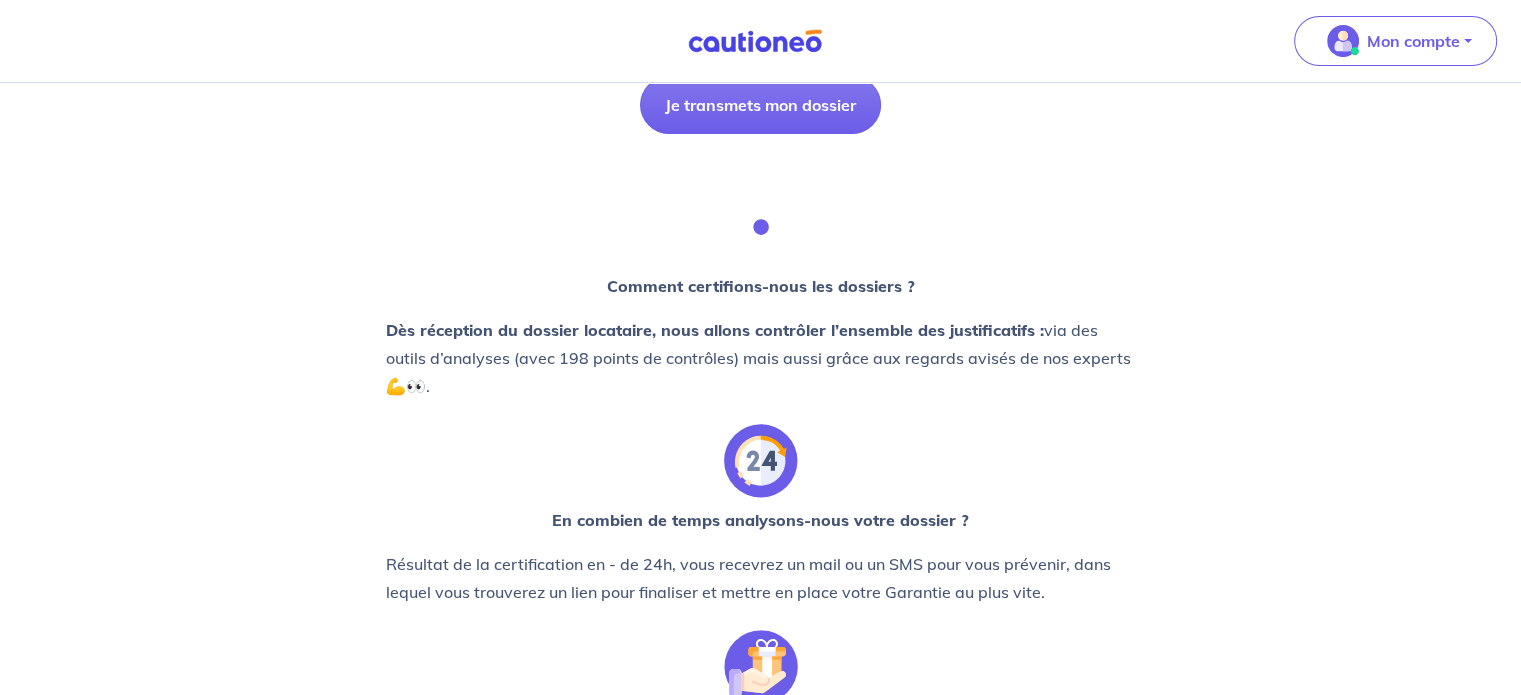 scroll, scrollTop: 300, scrollLeft: 0, axis: vertical 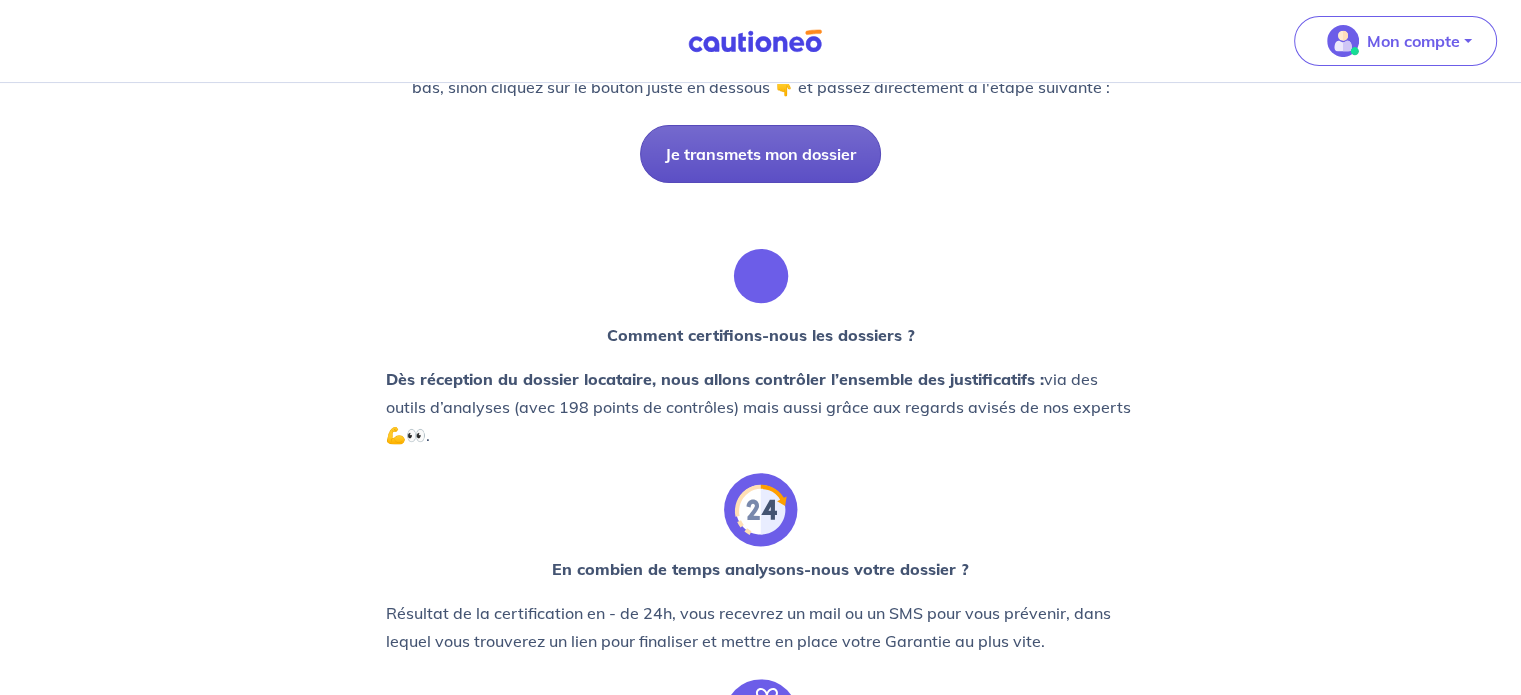 click on "Je transmets mon dossier" at bounding box center (760, 154) 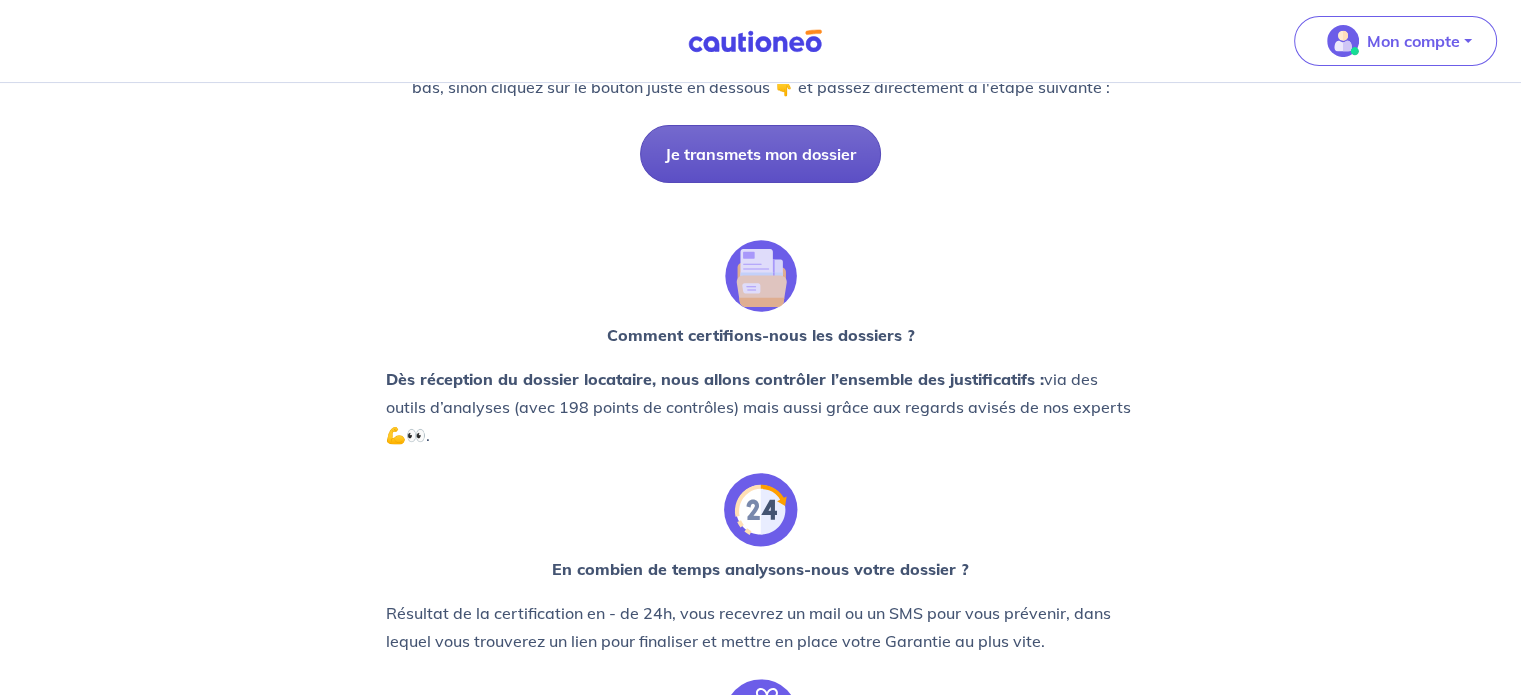 scroll, scrollTop: 0, scrollLeft: 0, axis: both 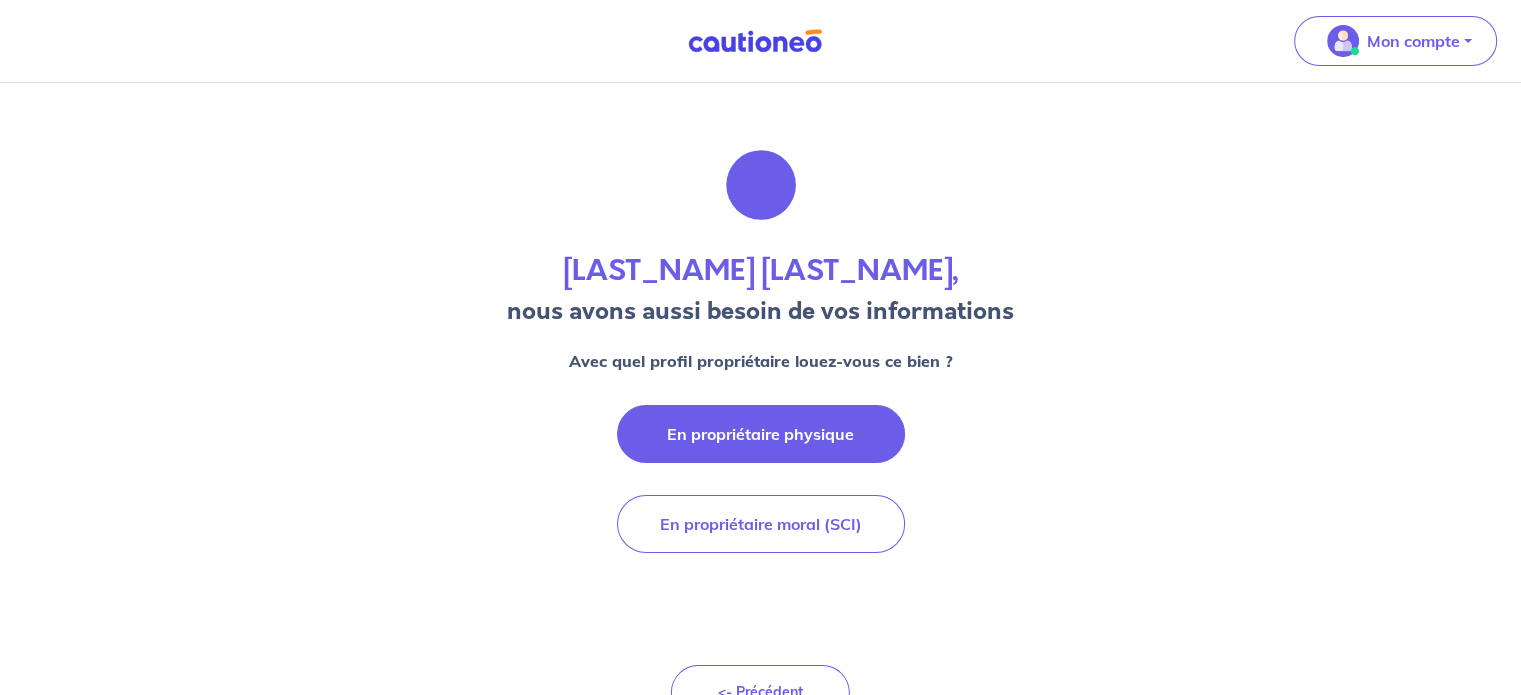 click on "En propriétaire physique" at bounding box center (761, 434) 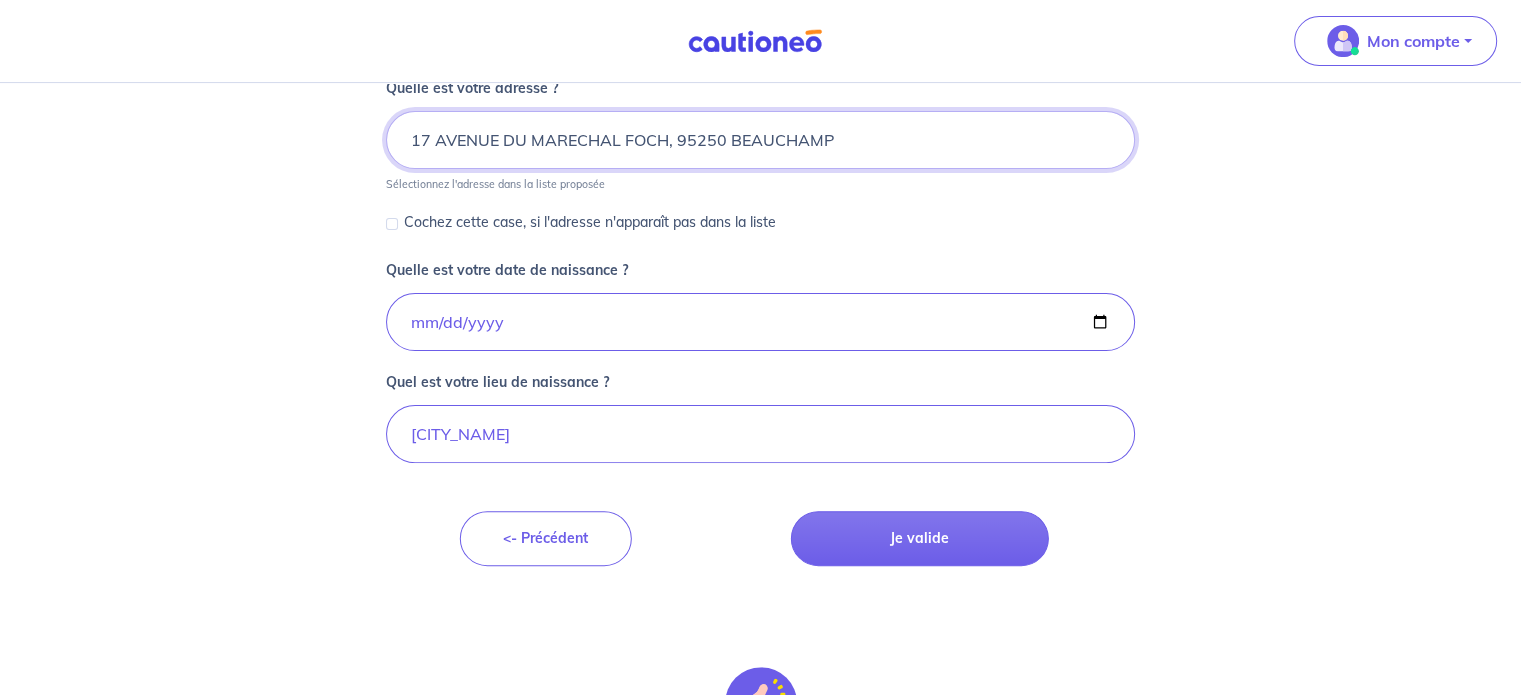 scroll, scrollTop: 600, scrollLeft: 0, axis: vertical 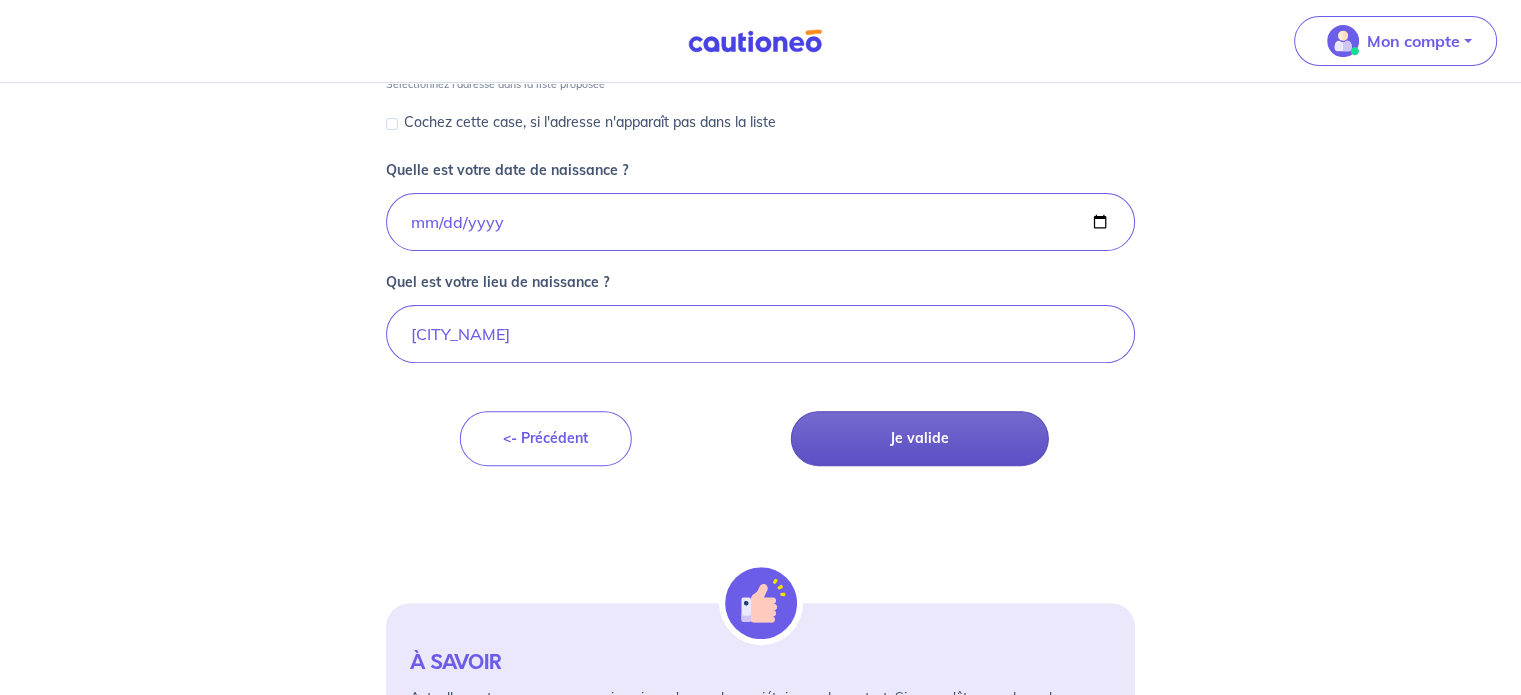 click on "Je valide" at bounding box center [920, 438] 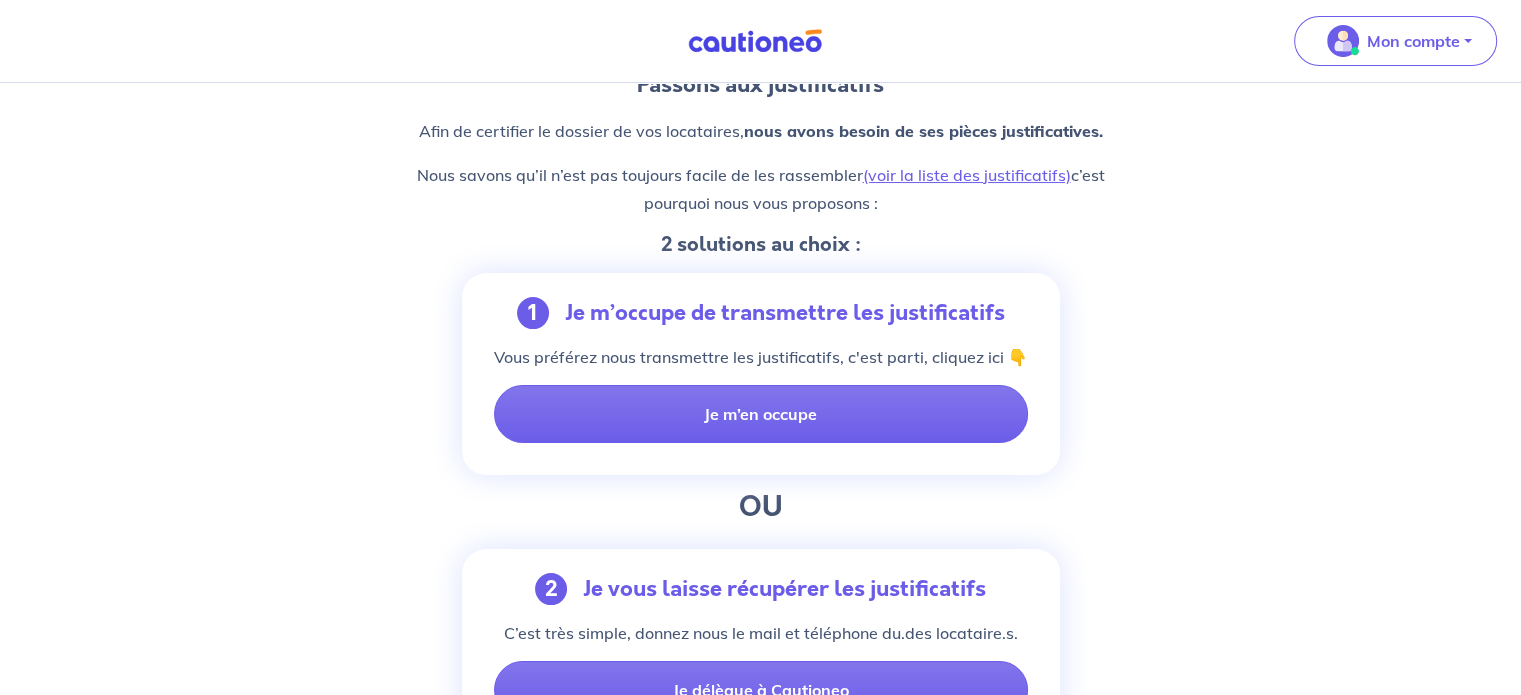 scroll, scrollTop: 200, scrollLeft: 0, axis: vertical 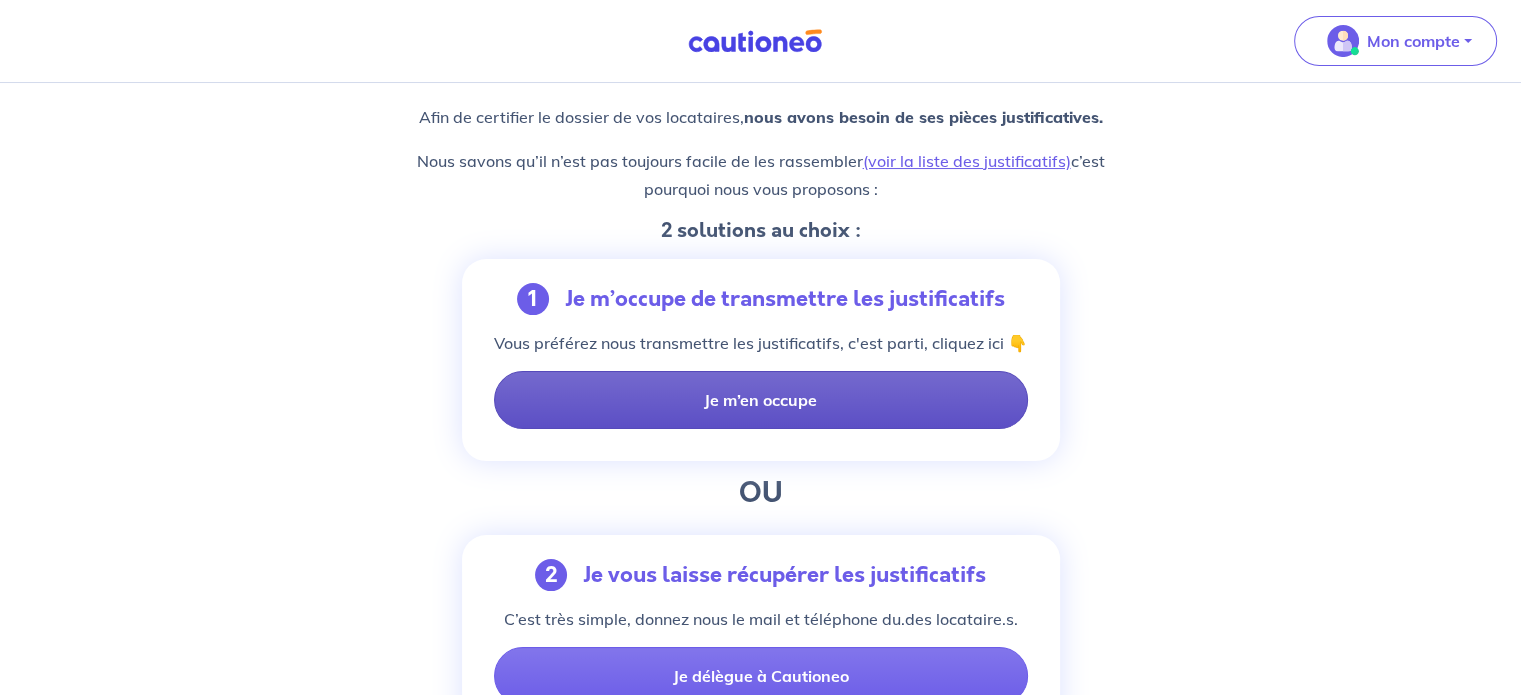 click on "Je m’en occupe" at bounding box center [761, 400] 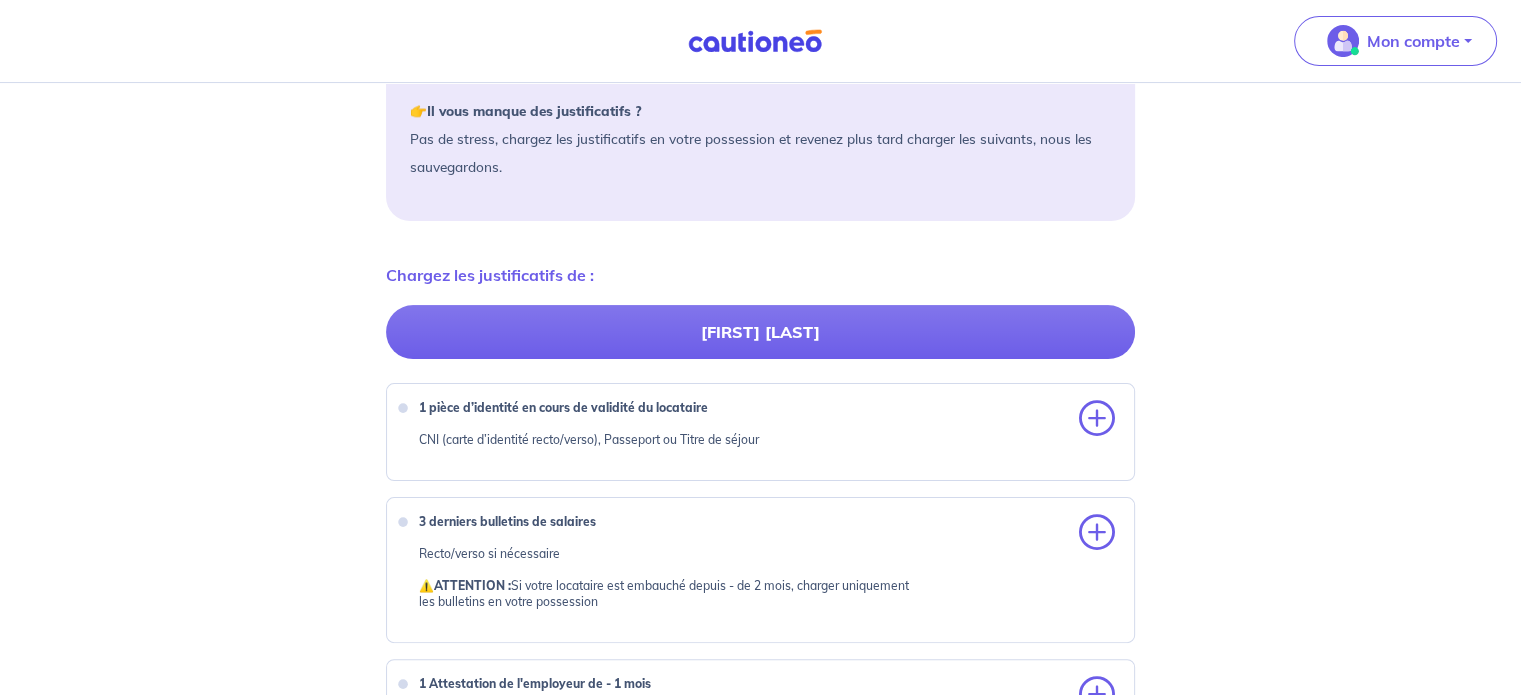 scroll, scrollTop: 500, scrollLeft: 0, axis: vertical 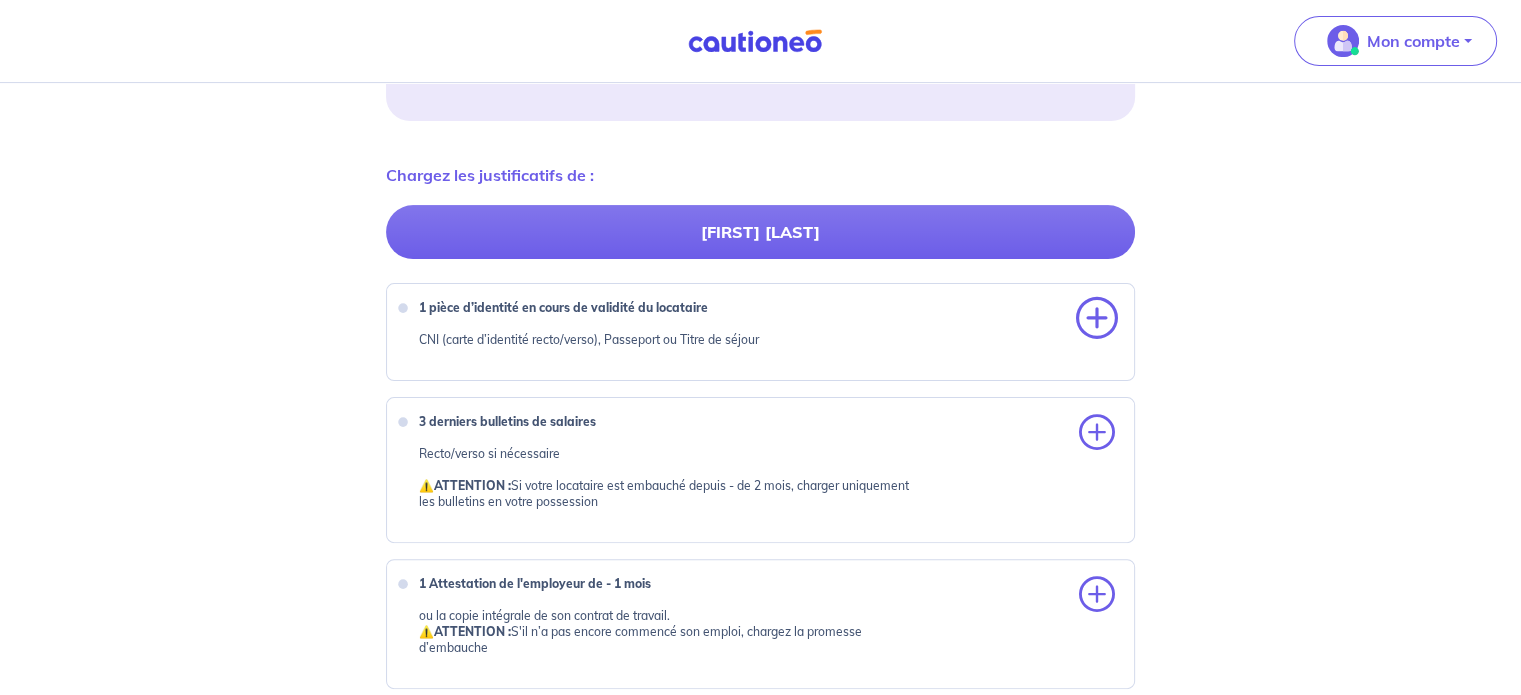 click at bounding box center [1097, 319] 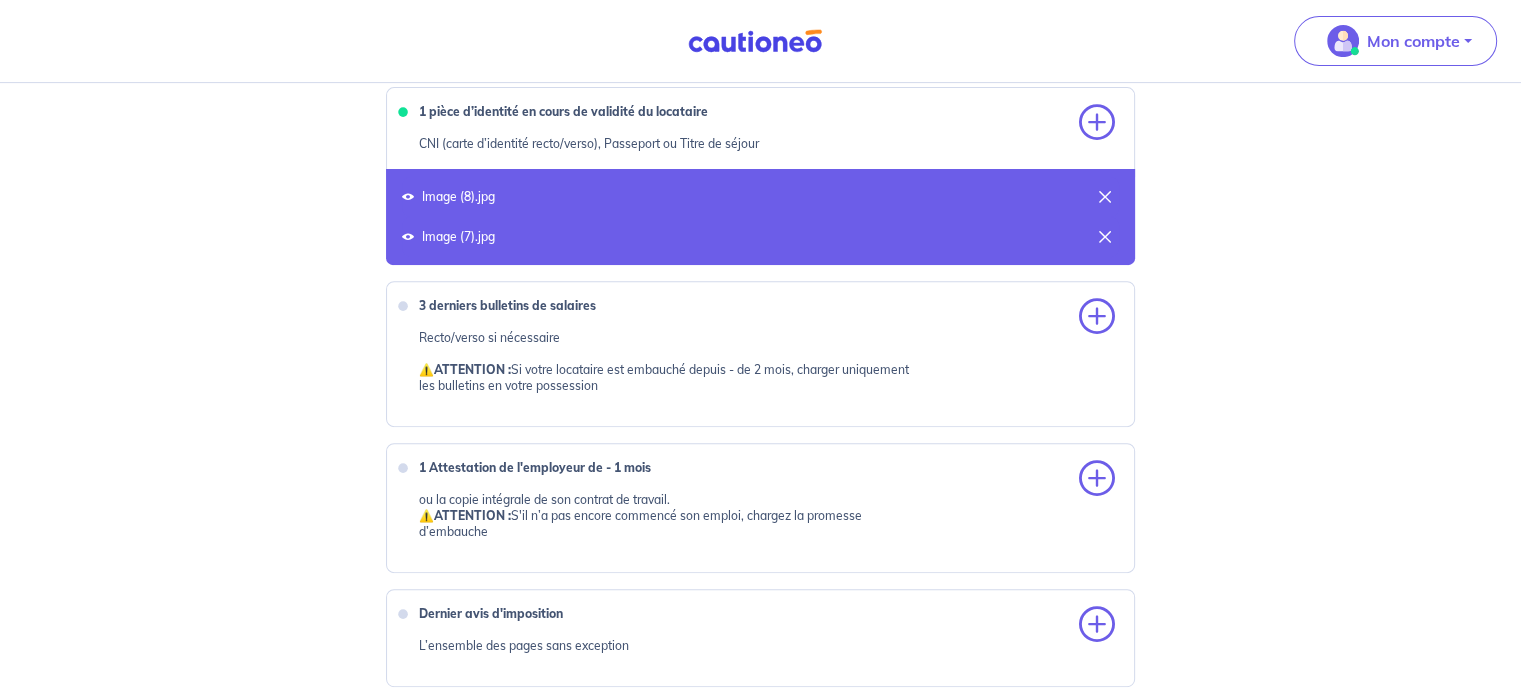 scroll, scrollTop: 700, scrollLeft: 0, axis: vertical 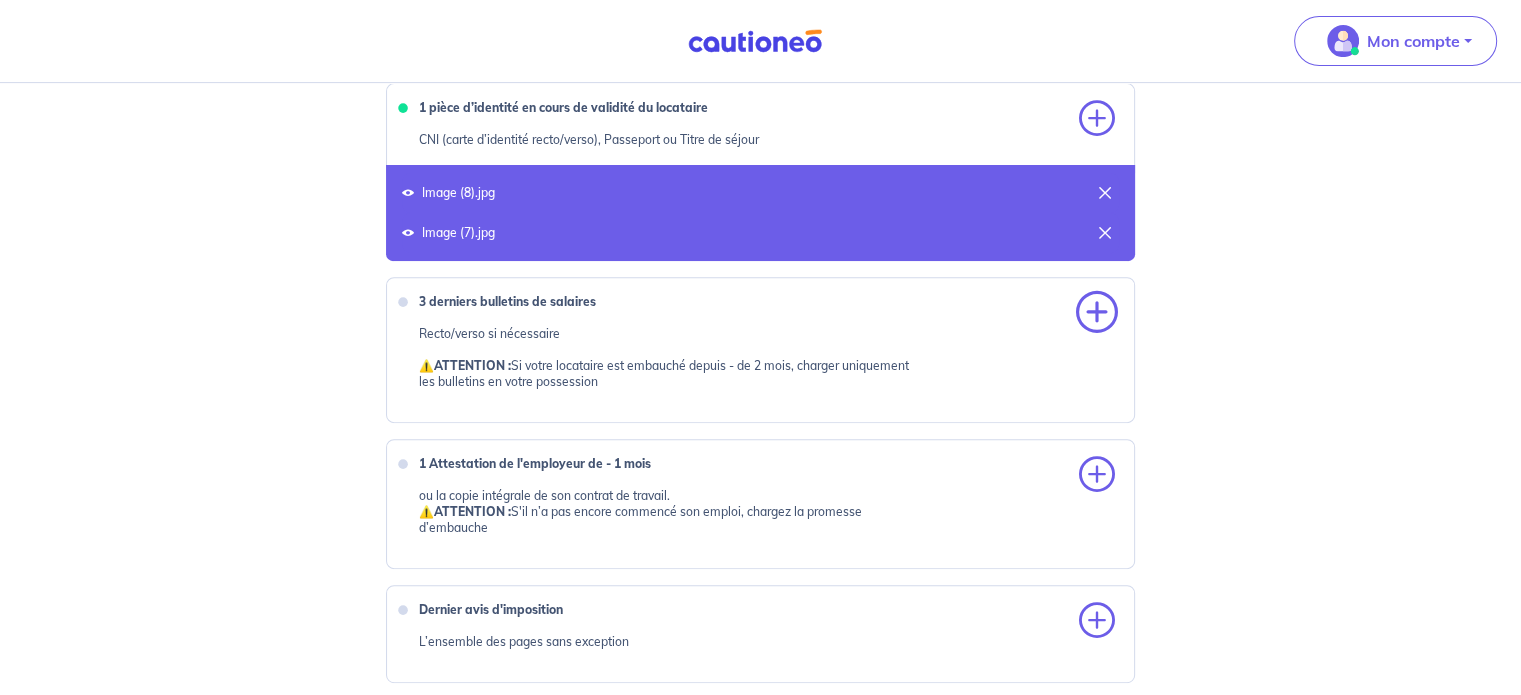 click at bounding box center [1097, 313] 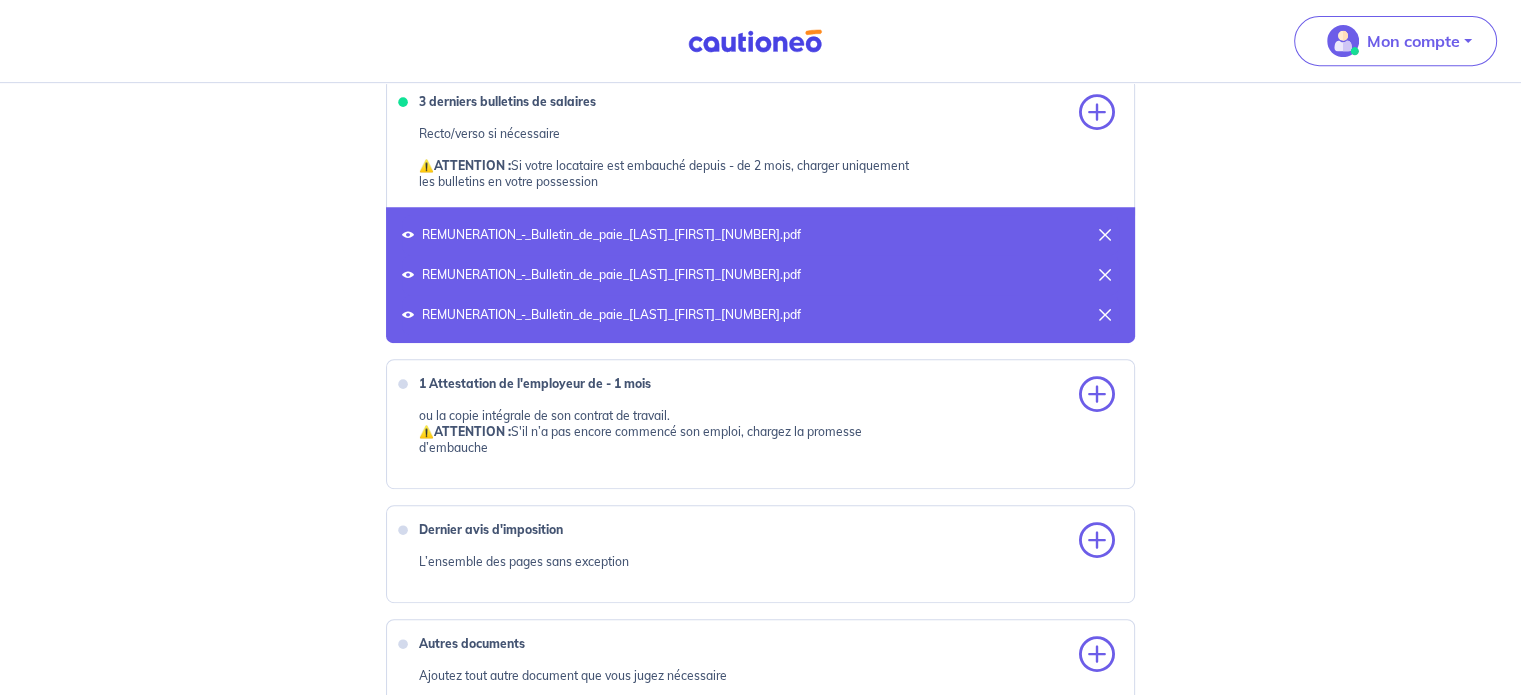 scroll, scrollTop: 1000, scrollLeft: 0, axis: vertical 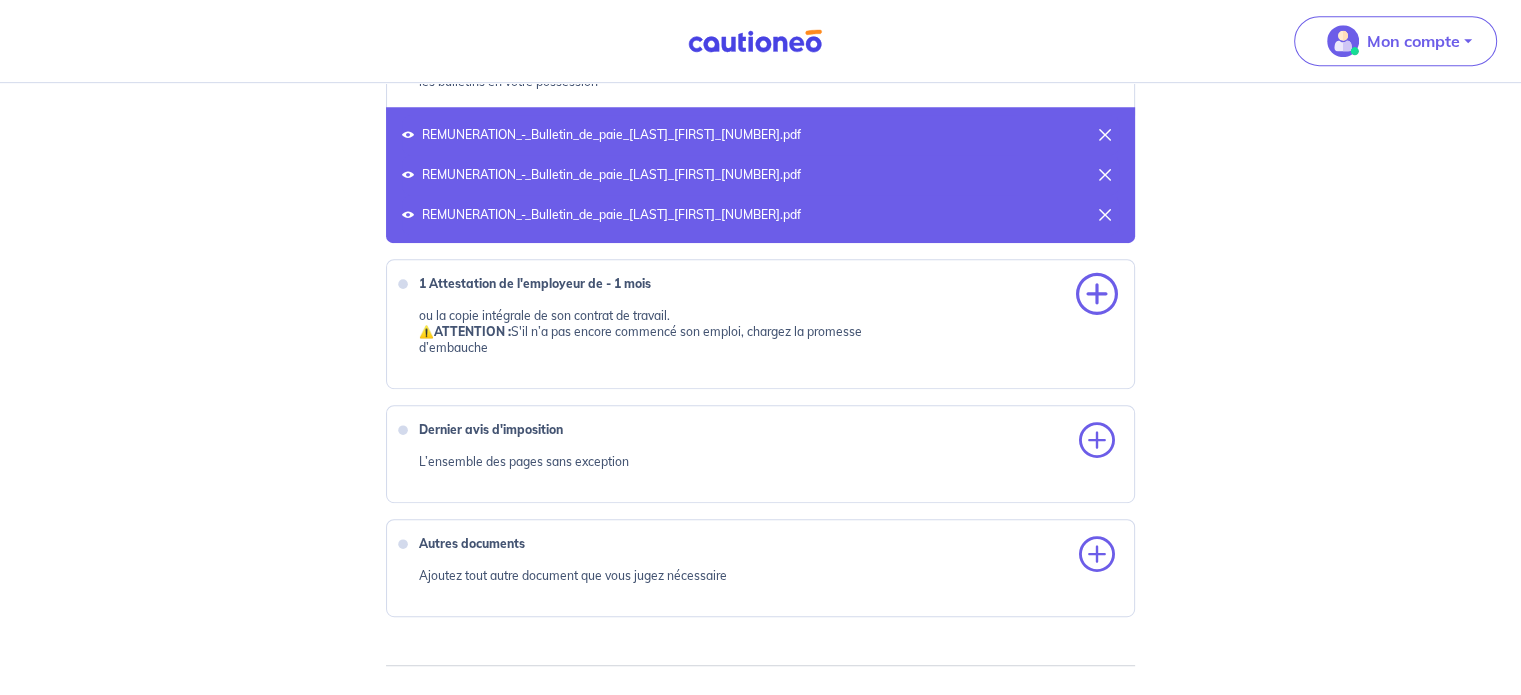 click at bounding box center (1097, 295) 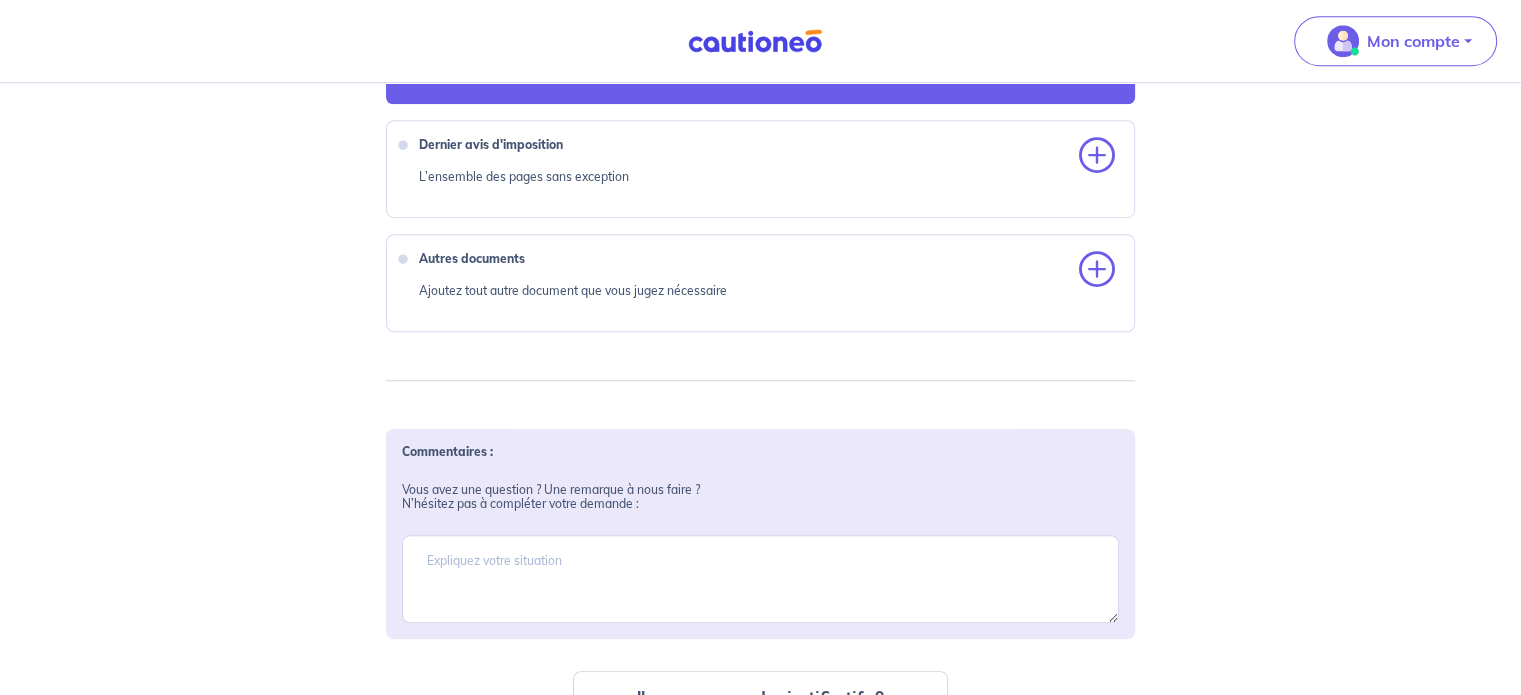 scroll, scrollTop: 1300, scrollLeft: 0, axis: vertical 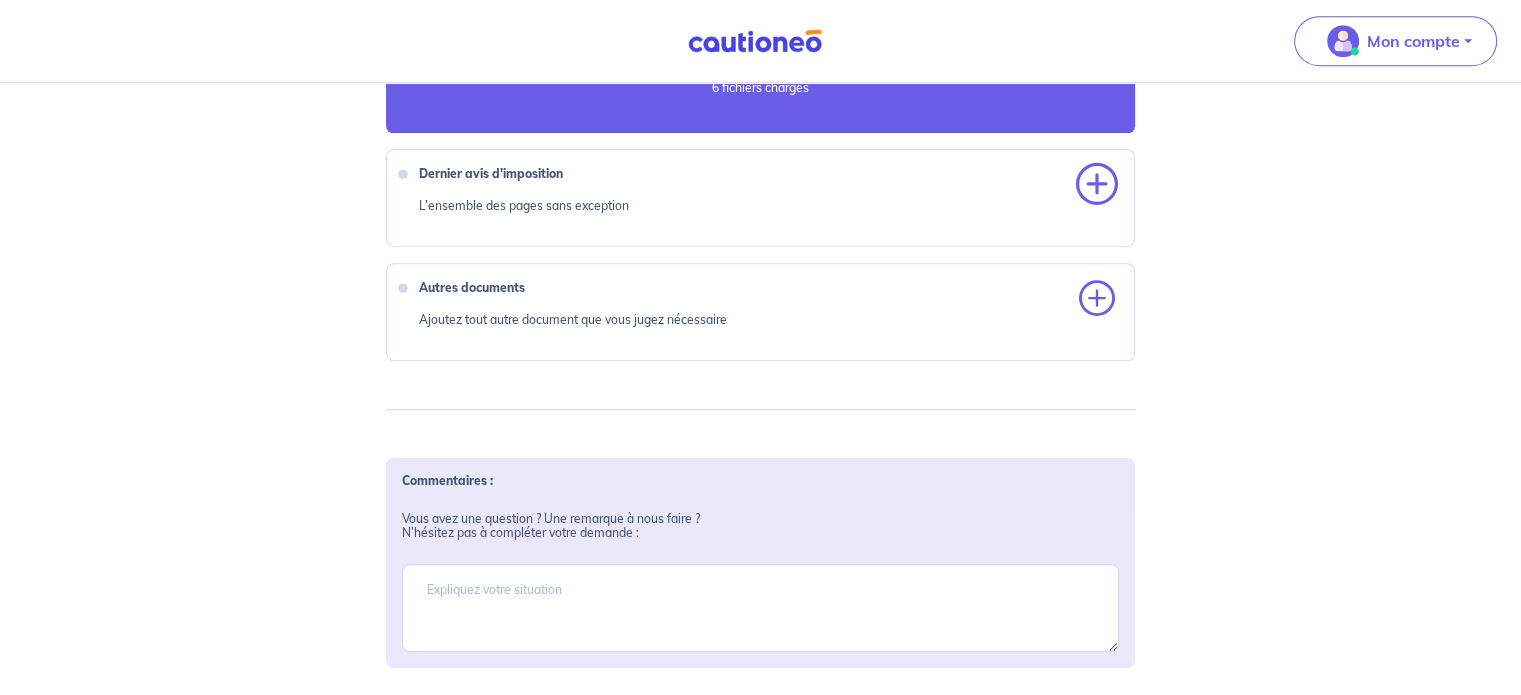 click at bounding box center (1097, 185) 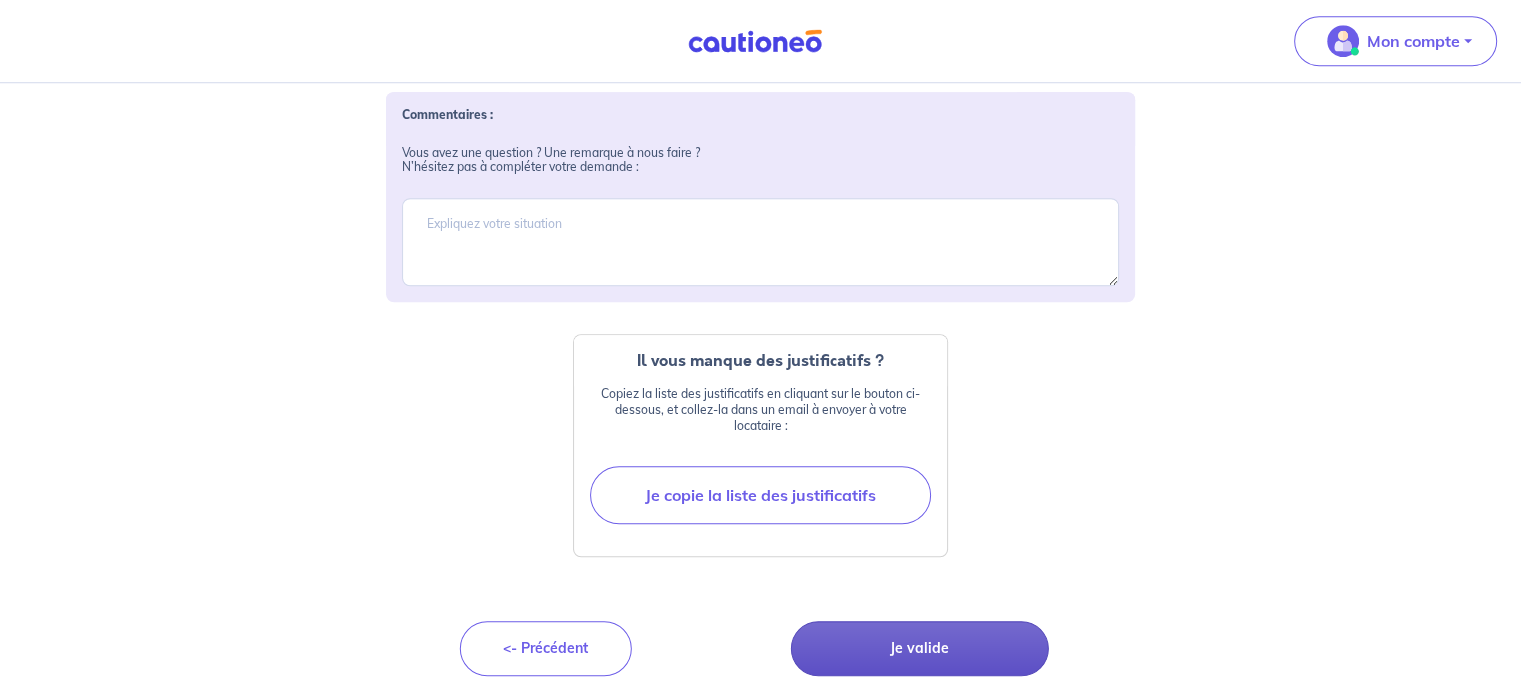 scroll, scrollTop: 1708, scrollLeft: 0, axis: vertical 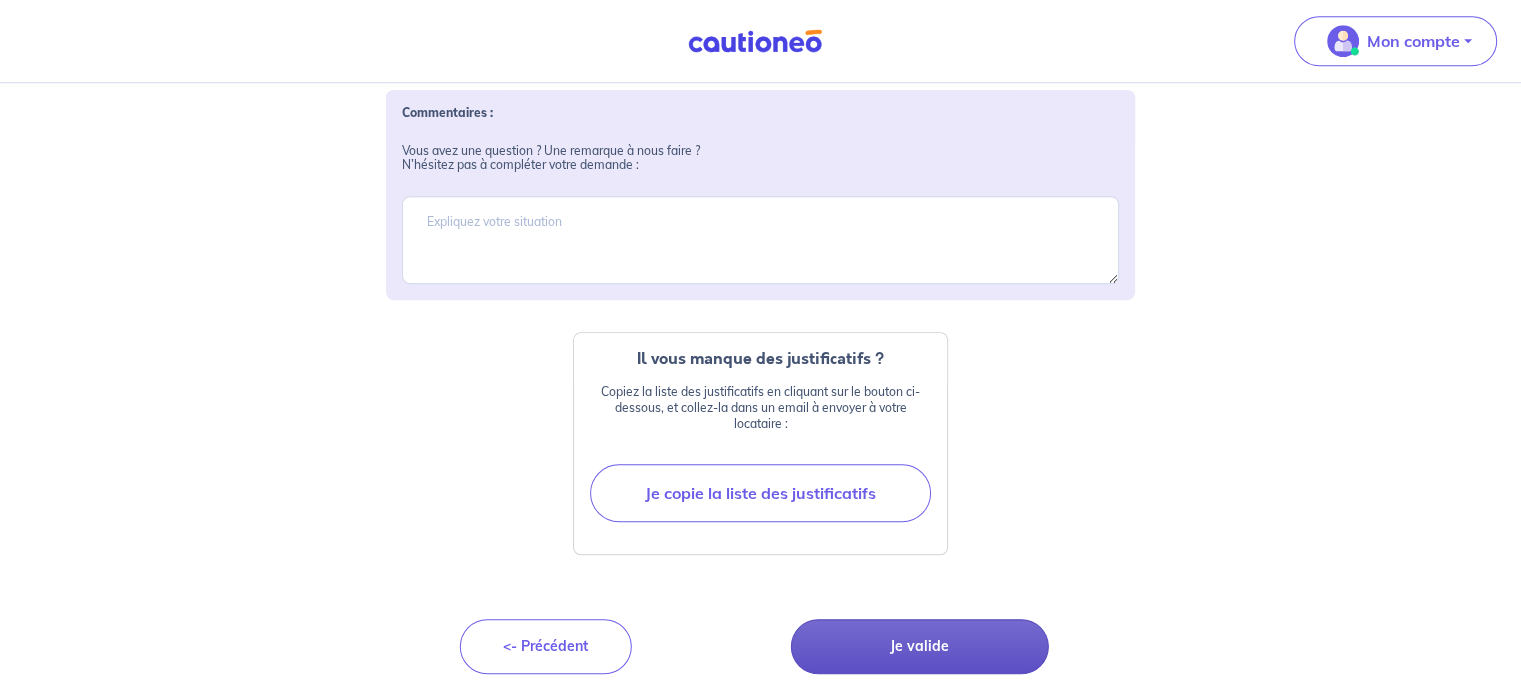 click on "Je valide" at bounding box center [920, 646] 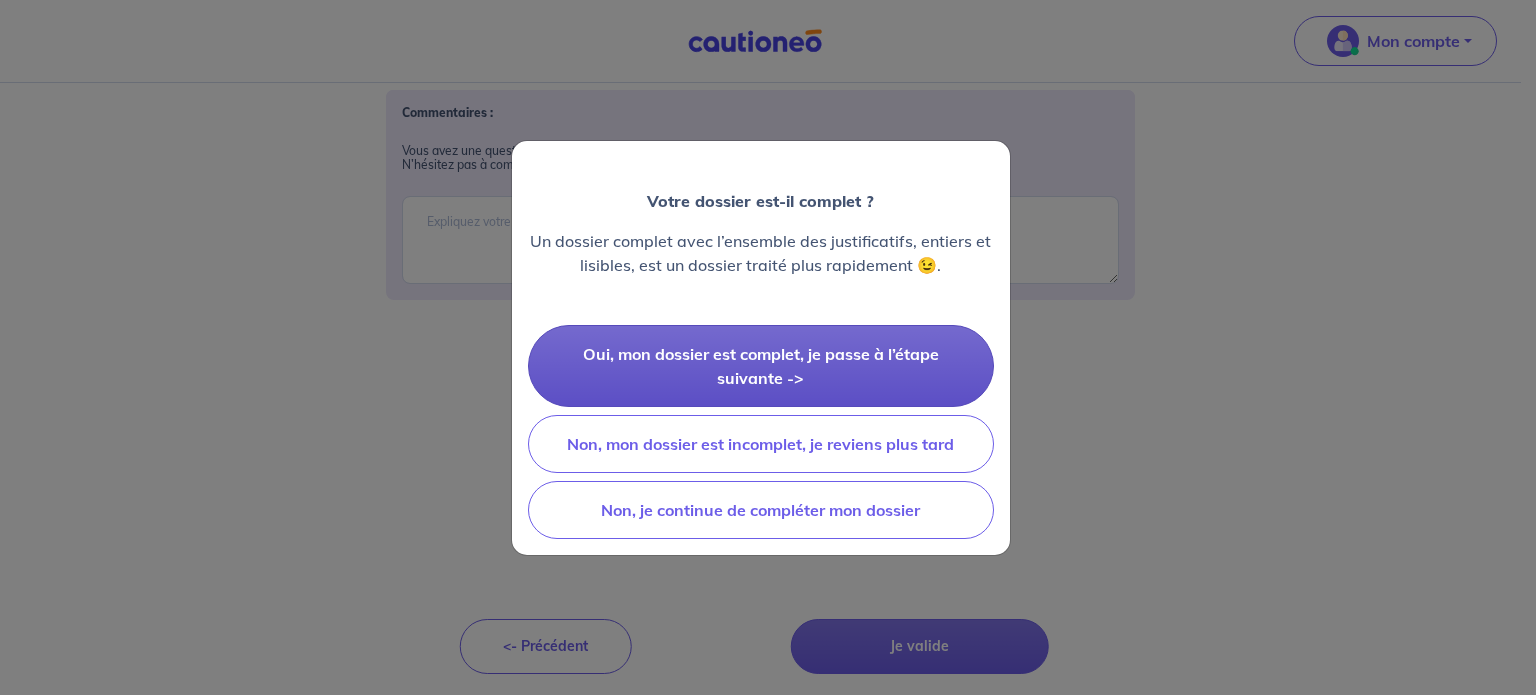 click on "Oui, mon dossier est complet, je passe à l’étape suivante ->" at bounding box center [761, 366] 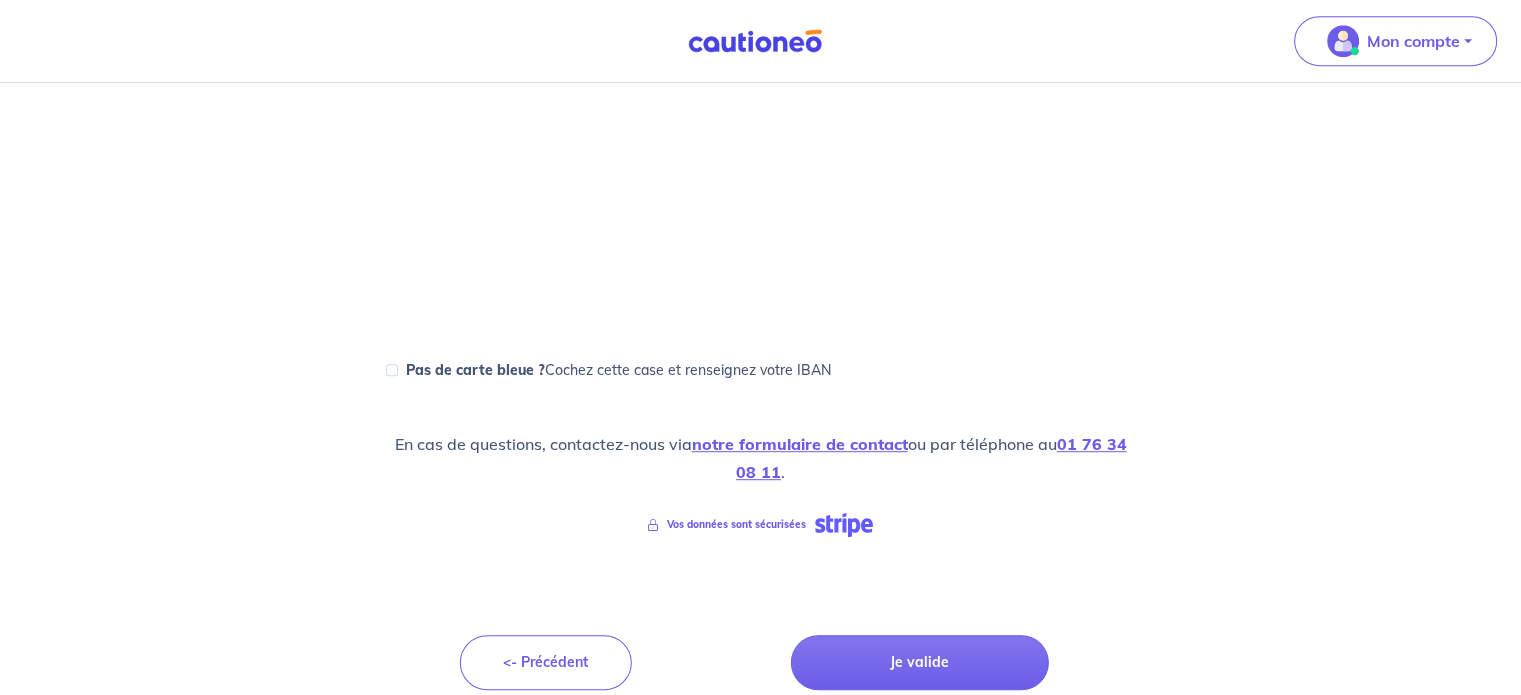 scroll, scrollTop: 1038, scrollLeft: 0, axis: vertical 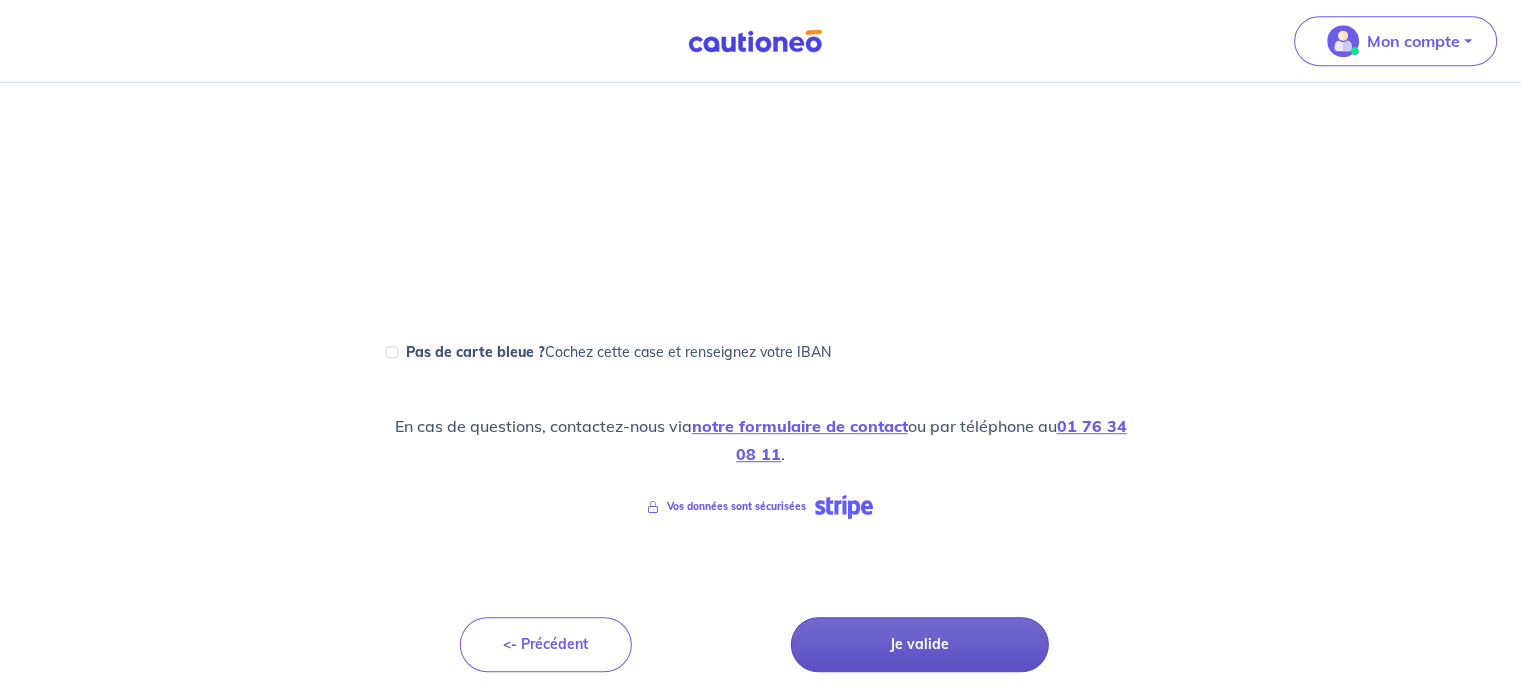 click on "Je valide" at bounding box center (920, 644) 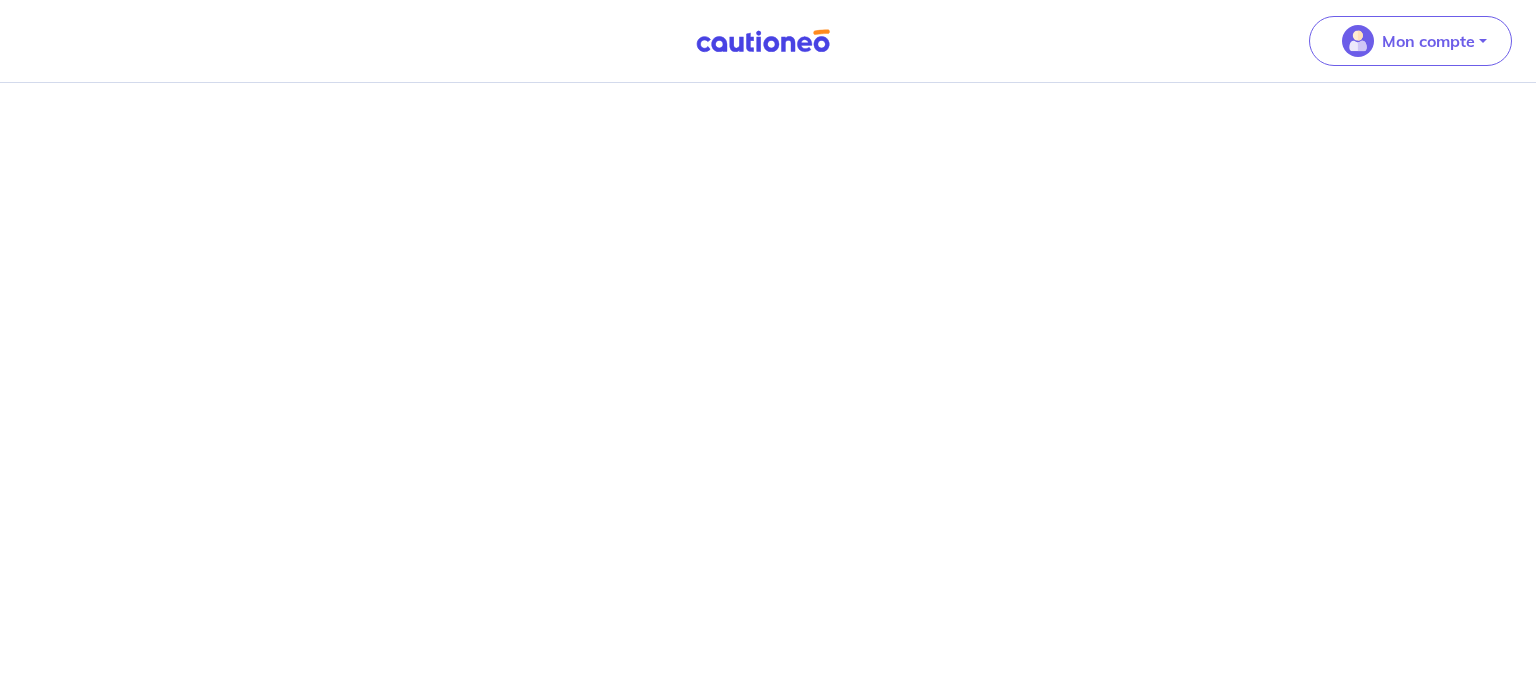 scroll, scrollTop: 0, scrollLeft: 0, axis: both 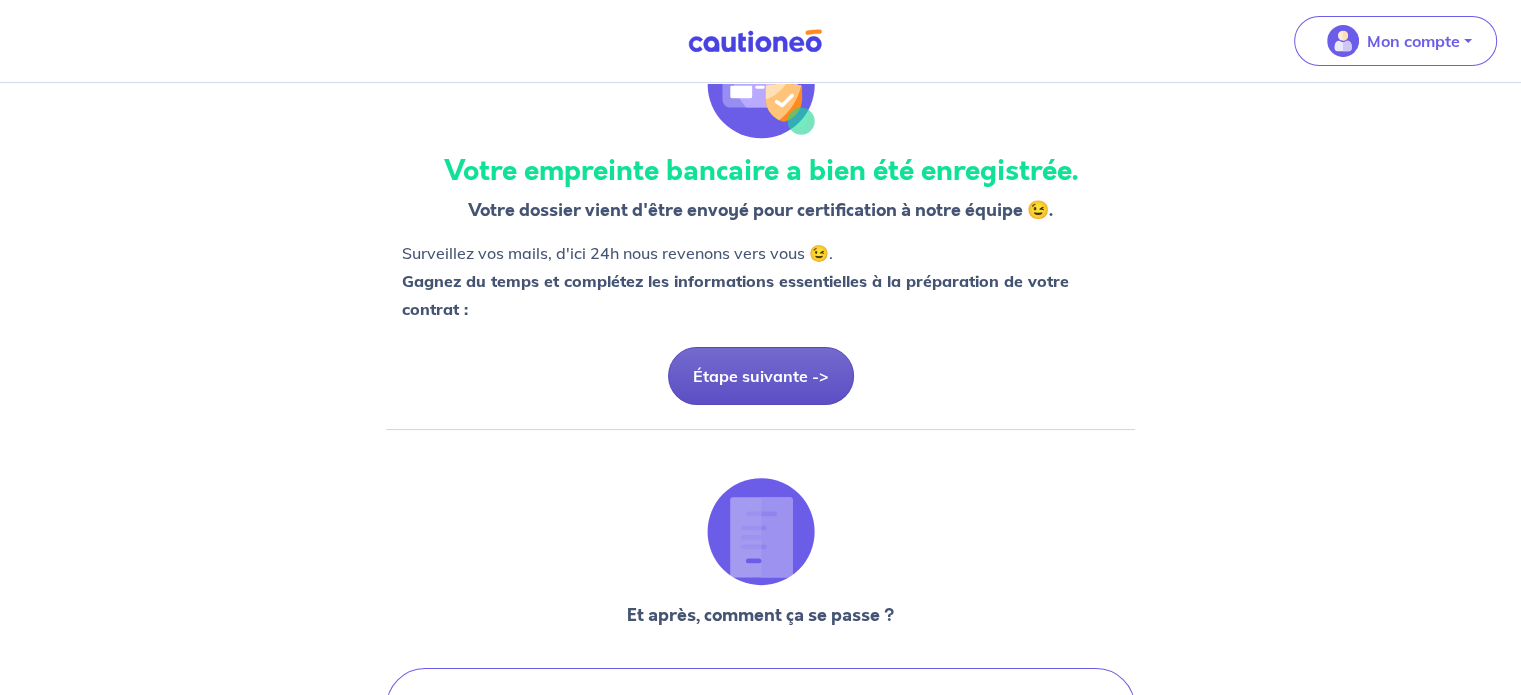 click on "Étape suivante ->" at bounding box center [761, 376] 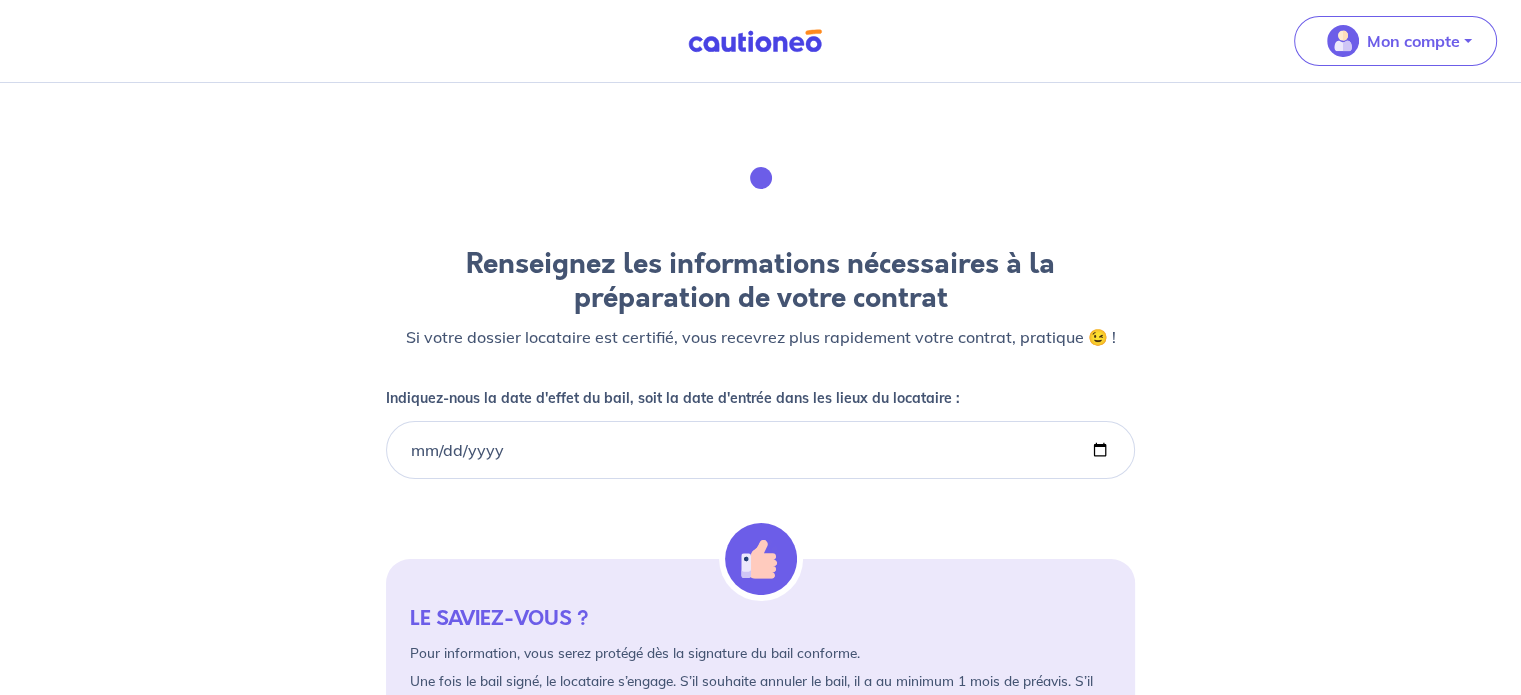 scroll, scrollTop: 0, scrollLeft: 0, axis: both 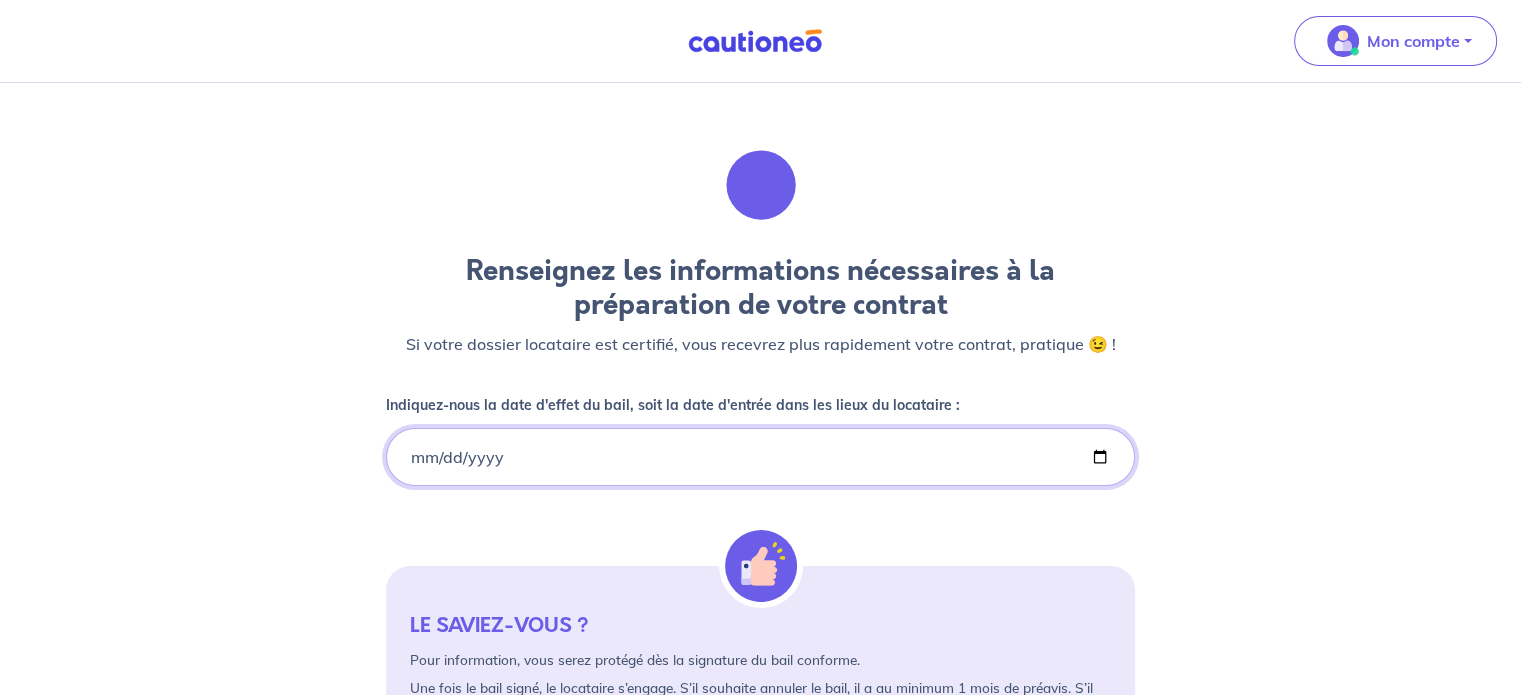 click on "Indiquez-nous la date d'effet du bail, soit la date d'entrée dans les lieux du locataire :" at bounding box center (760, 457) 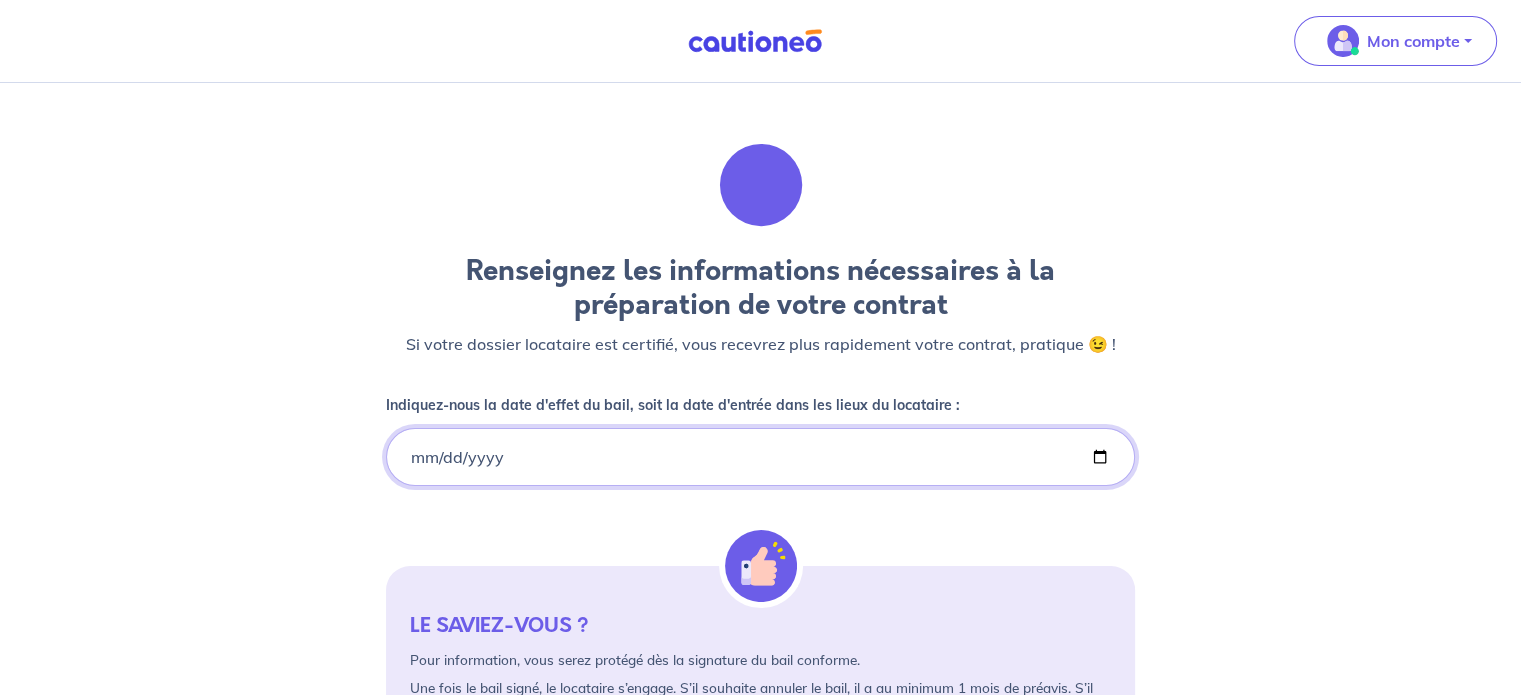 type on "[DATE]" 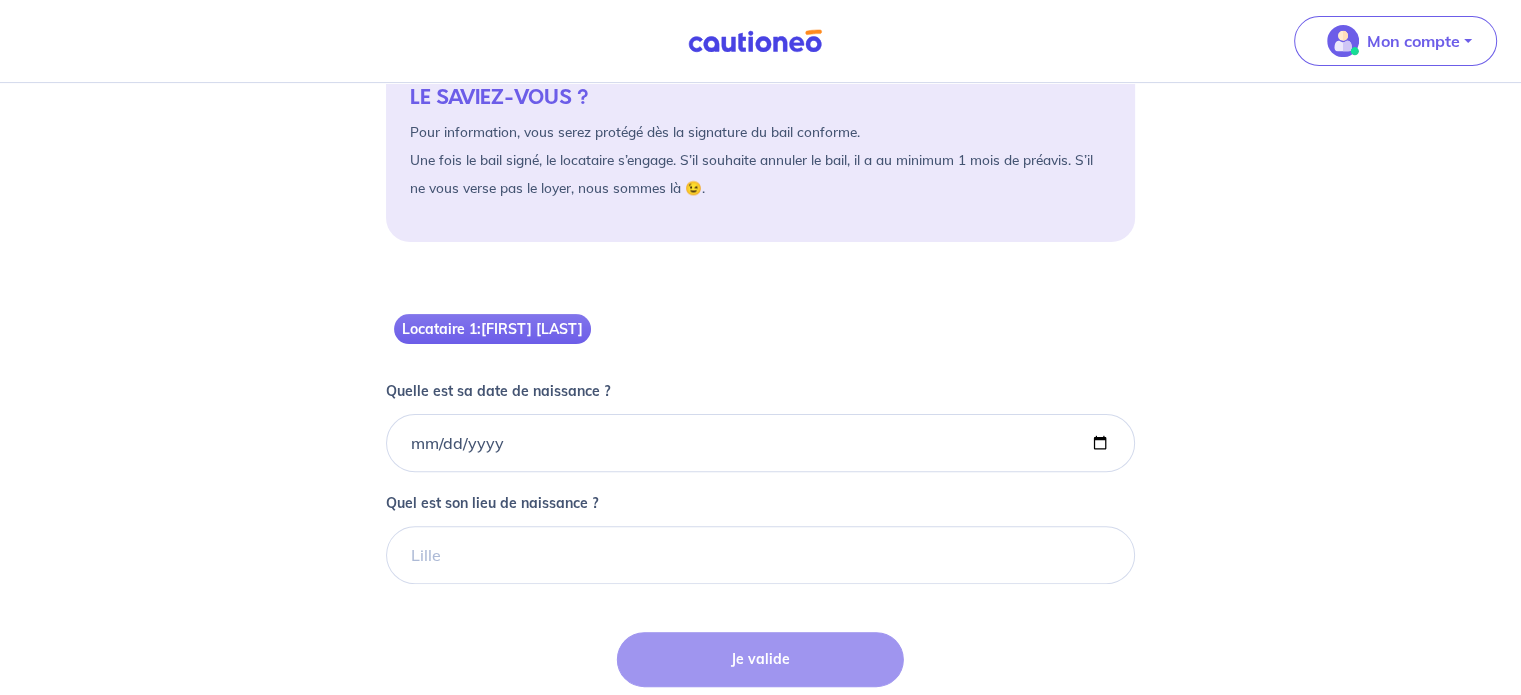 scroll, scrollTop: 543, scrollLeft: 0, axis: vertical 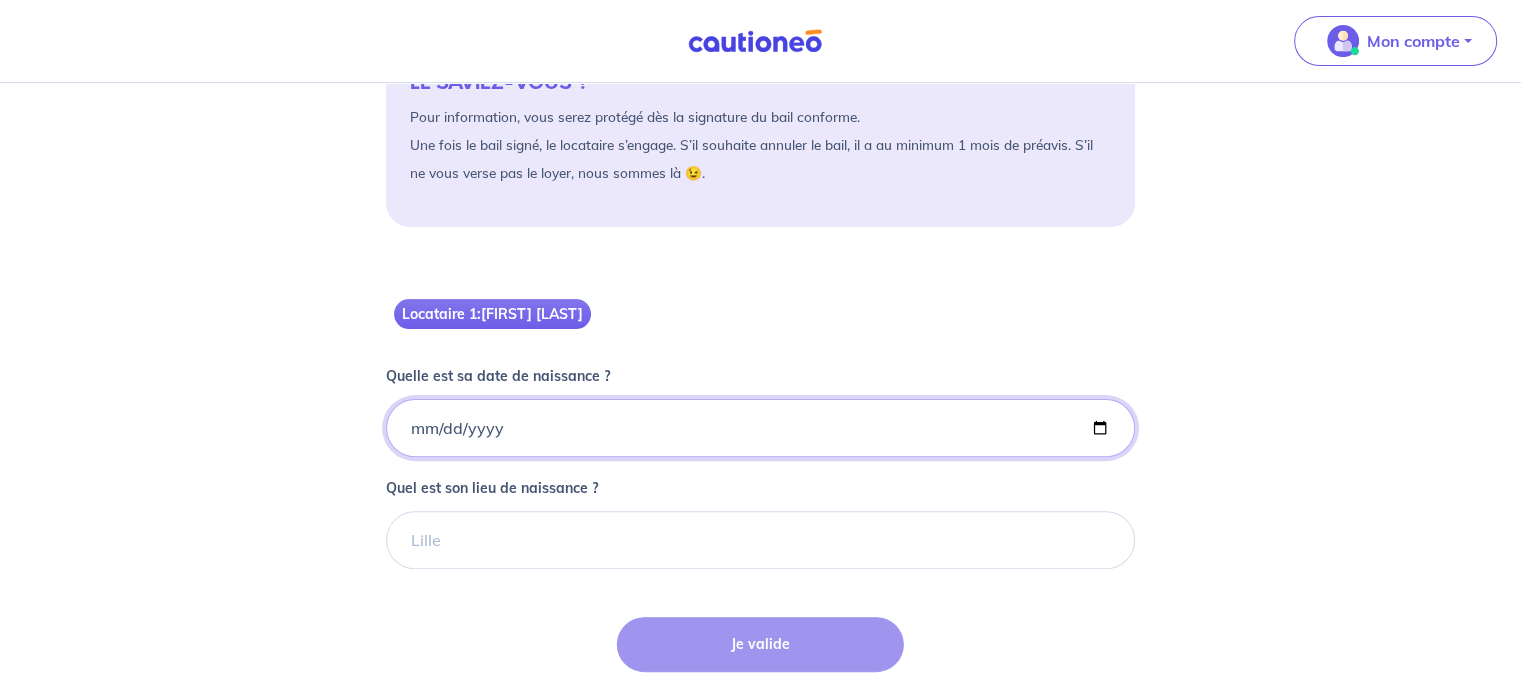 click on "Quelle est sa date de naissance ?" at bounding box center [760, 428] 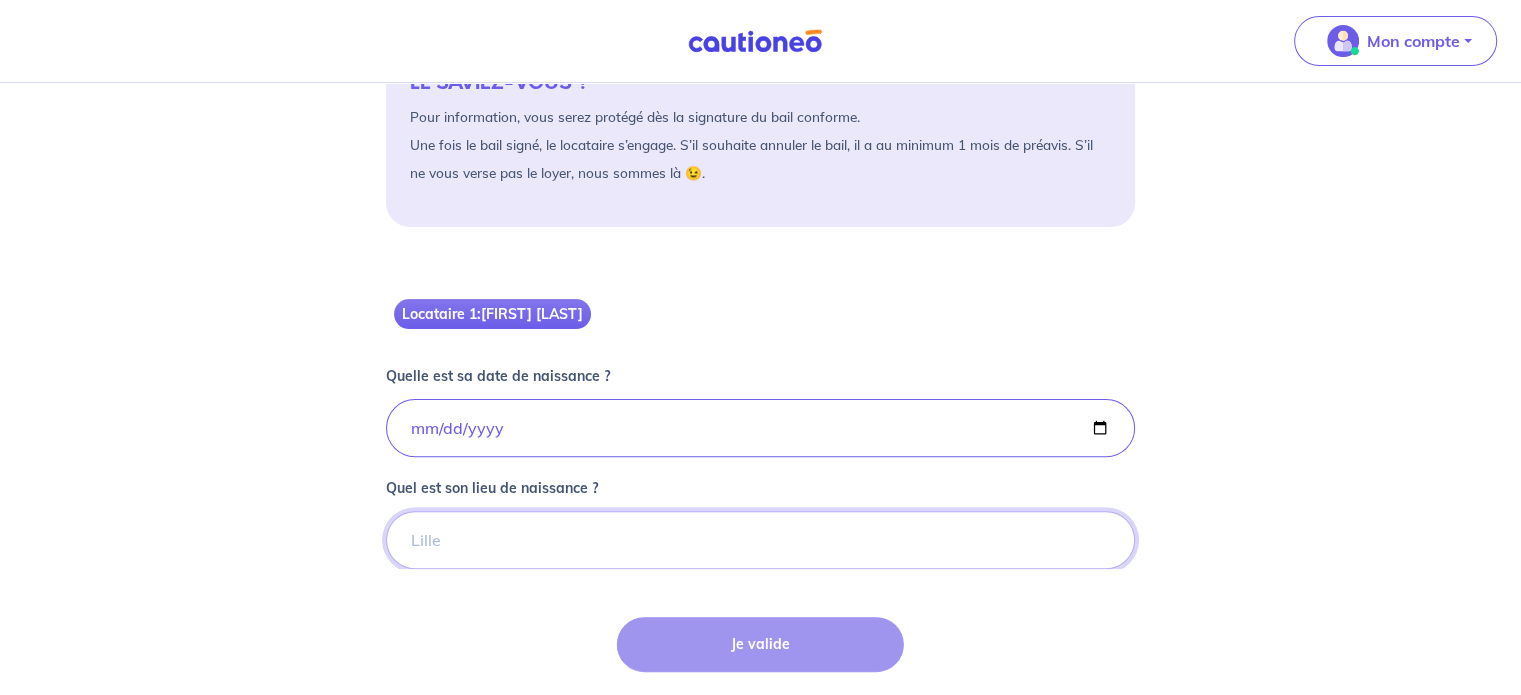 click on "Quel est son lieu de naissance ?" at bounding box center [760, 540] 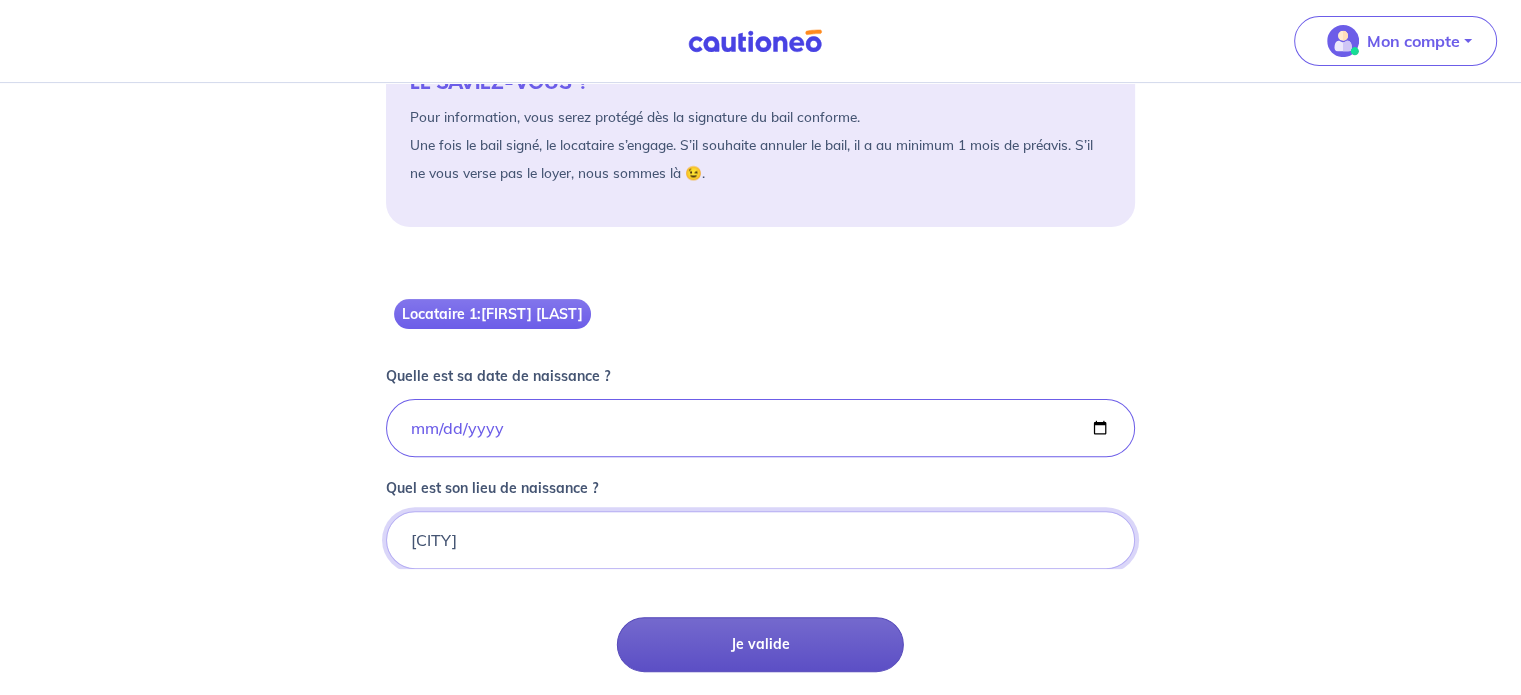 type on "[CITY]" 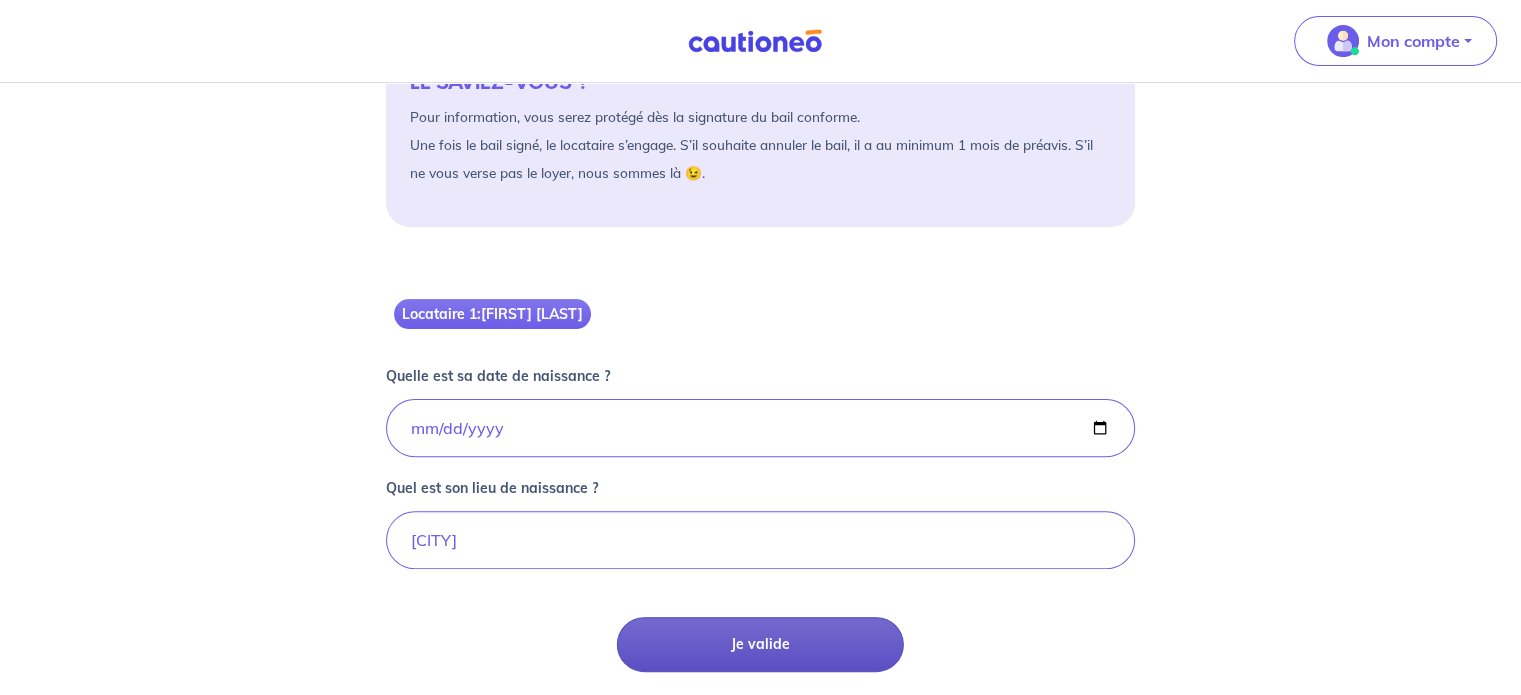click on "Je valide" at bounding box center (760, 644) 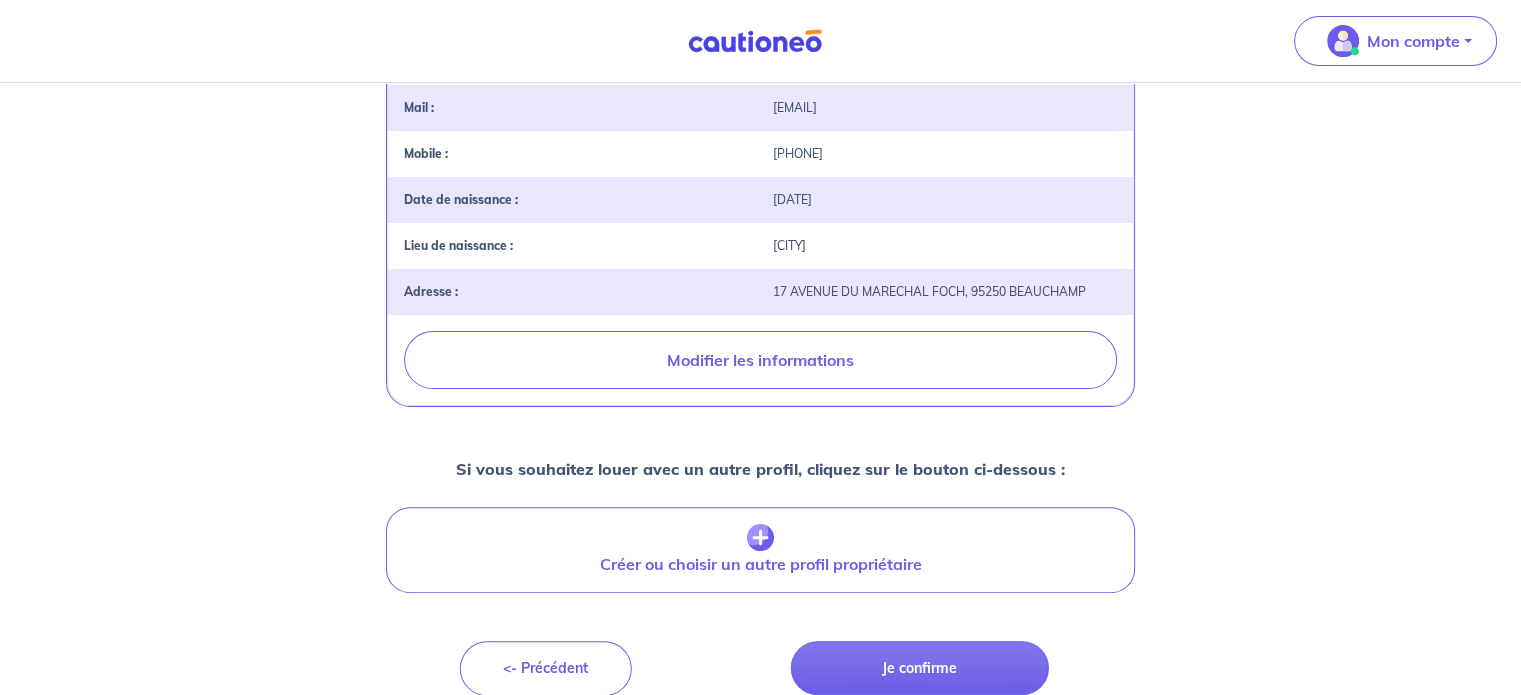scroll, scrollTop: 523, scrollLeft: 0, axis: vertical 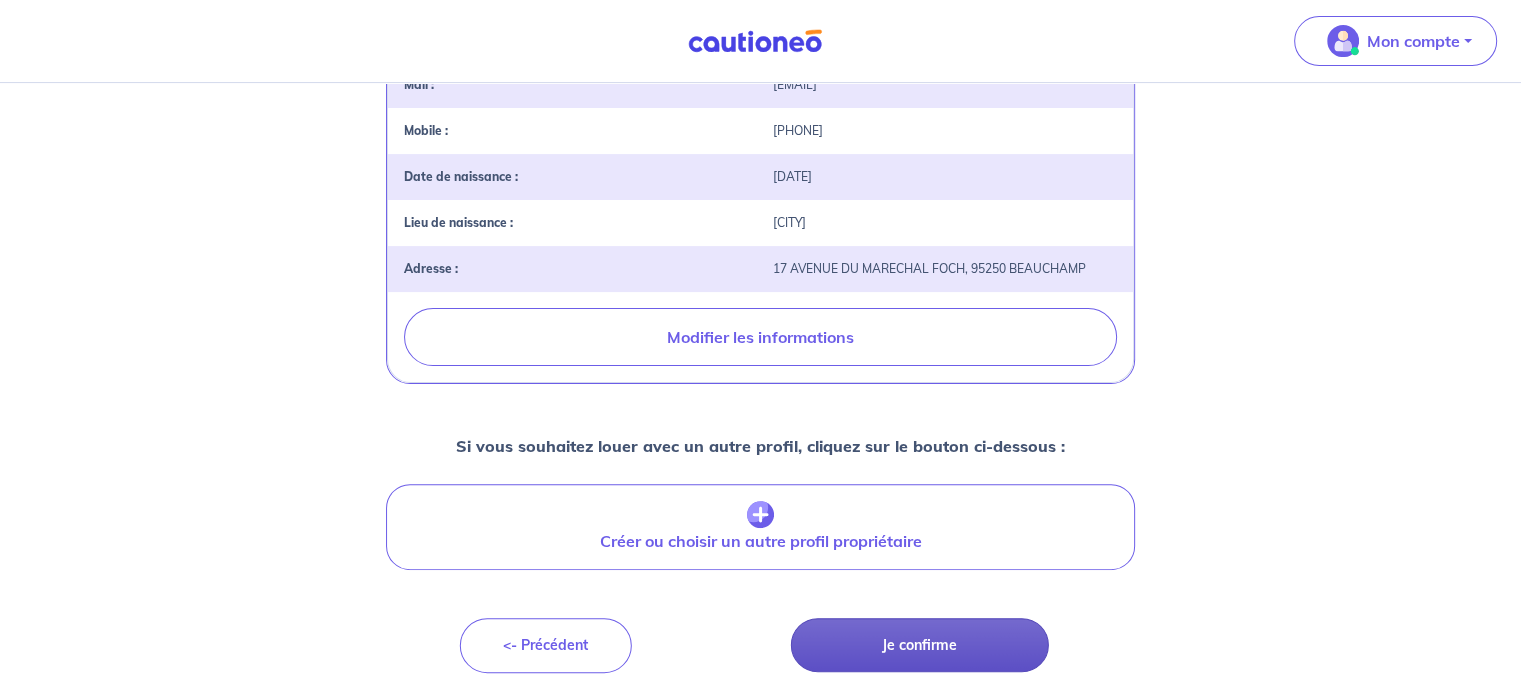 click on "Je confirme" at bounding box center [920, 645] 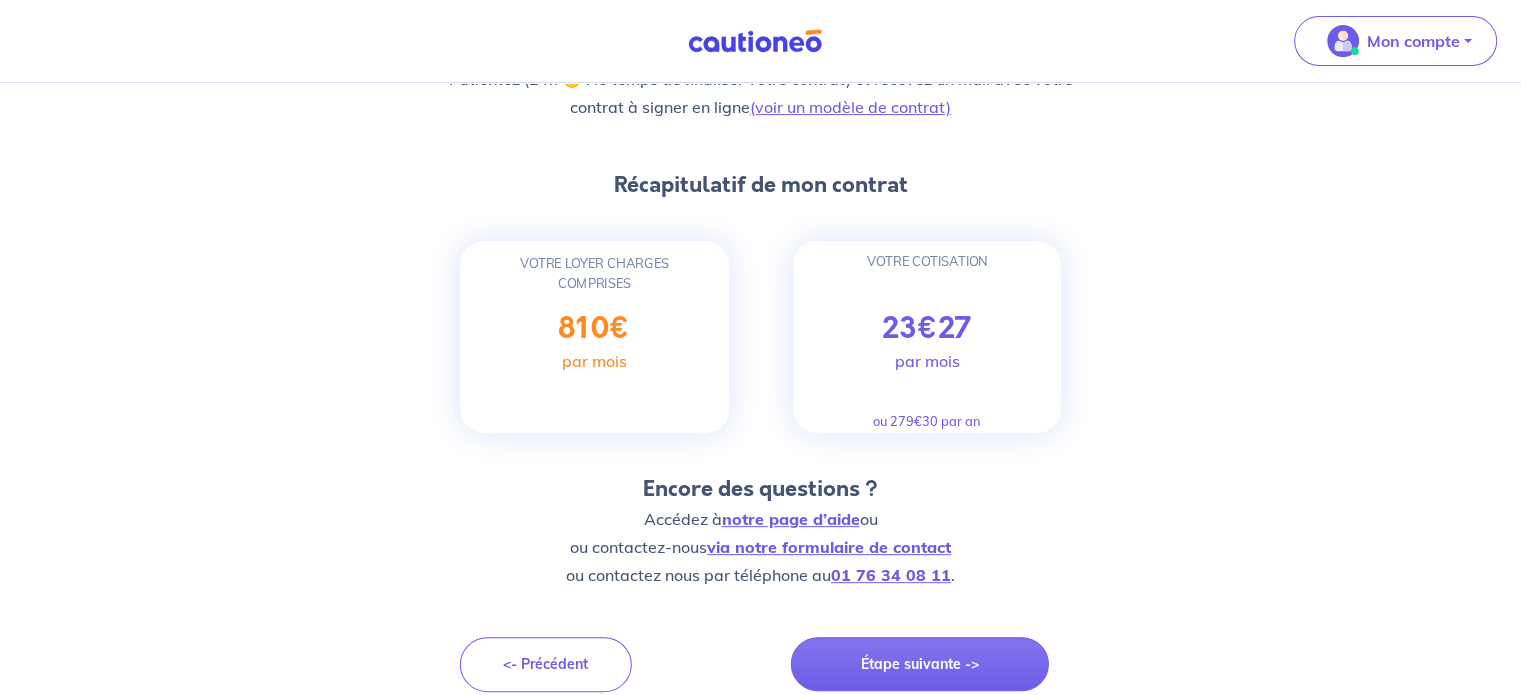scroll, scrollTop: 684, scrollLeft: 0, axis: vertical 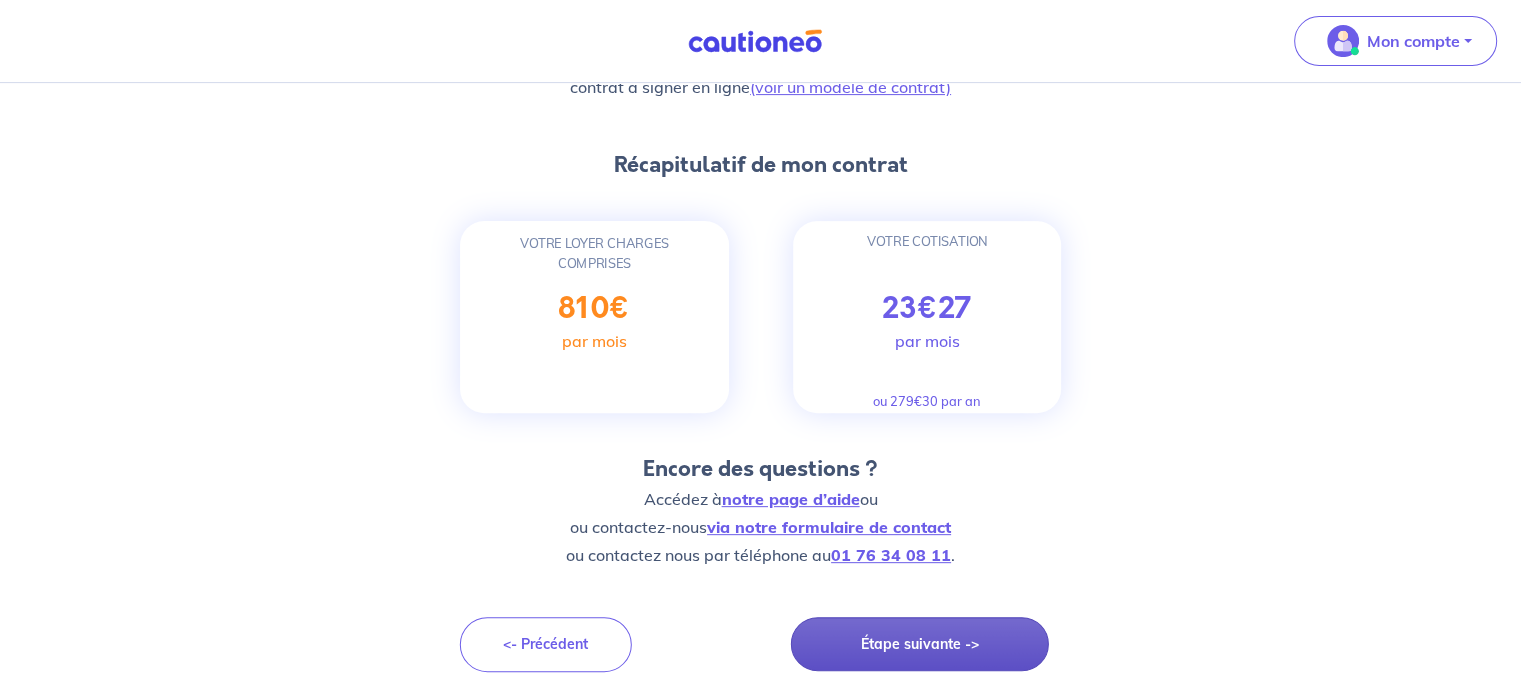 click on "Étape suivante ->" at bounding box center [920, 644] 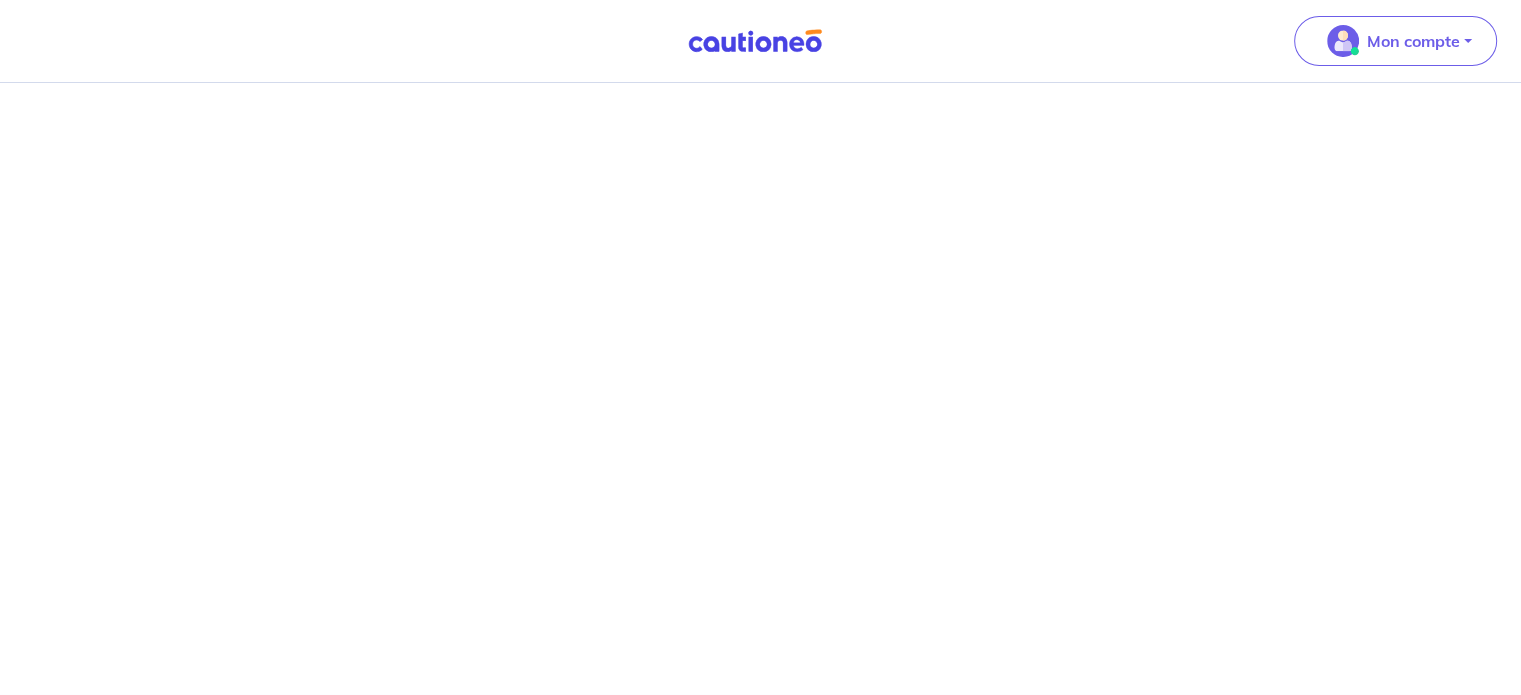 scroll, scrollTop: 0, scrollLeft: 0, axis: both 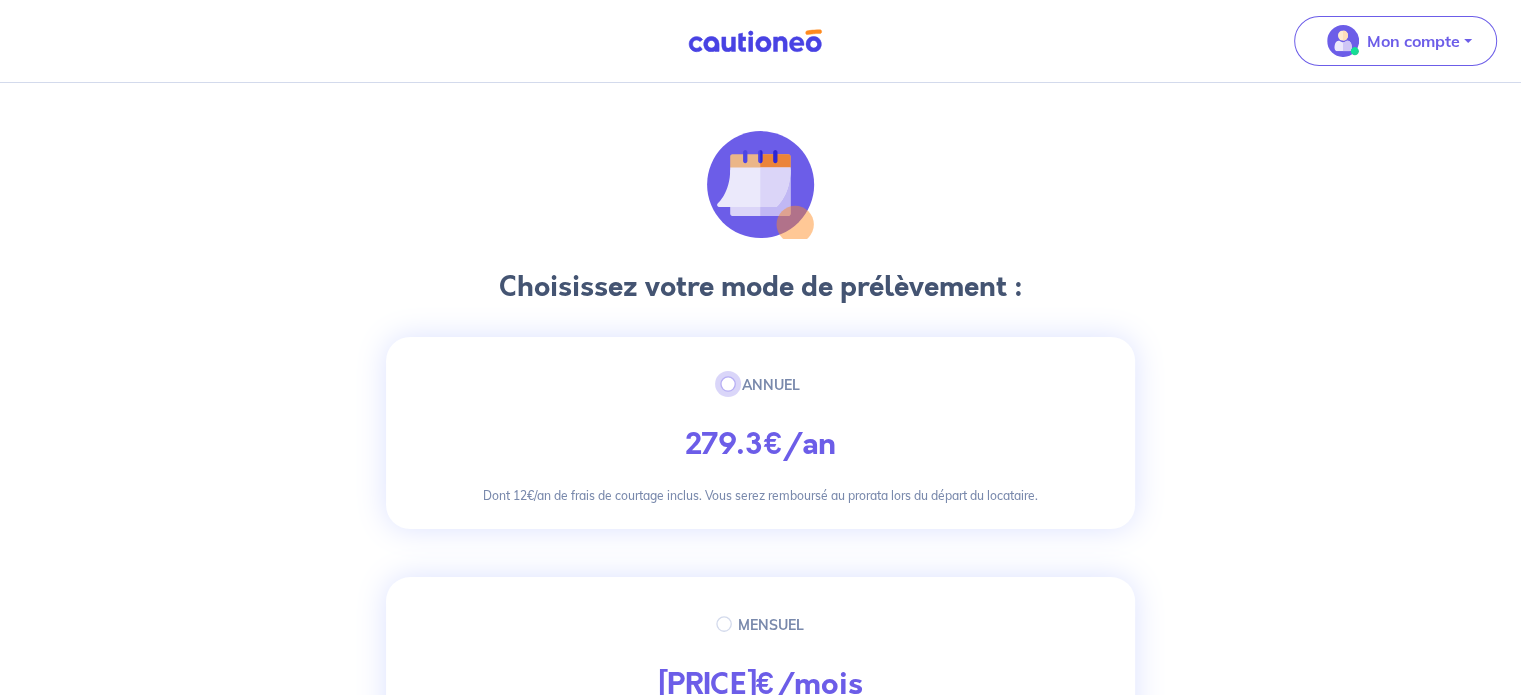 click on "ANNUEL" at bounding box center [728, 384] 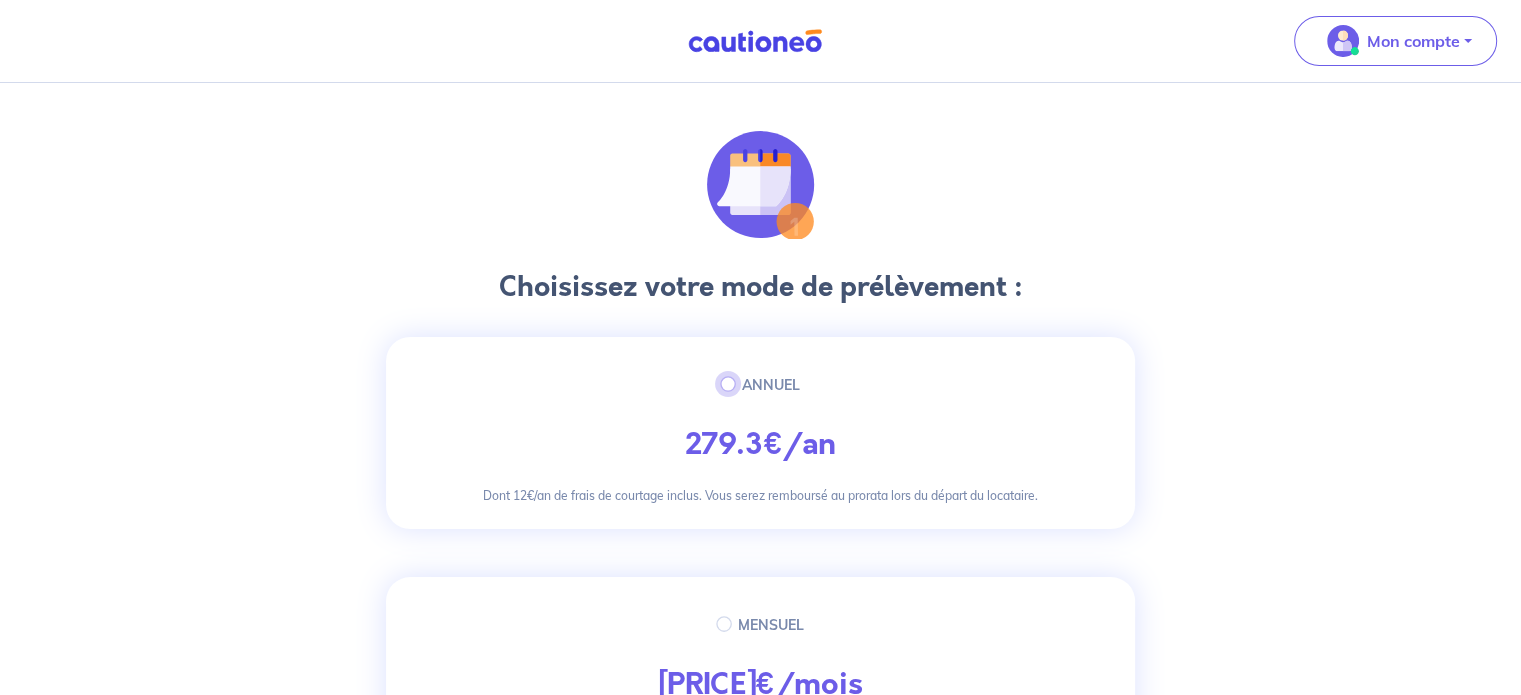 radio on "true" 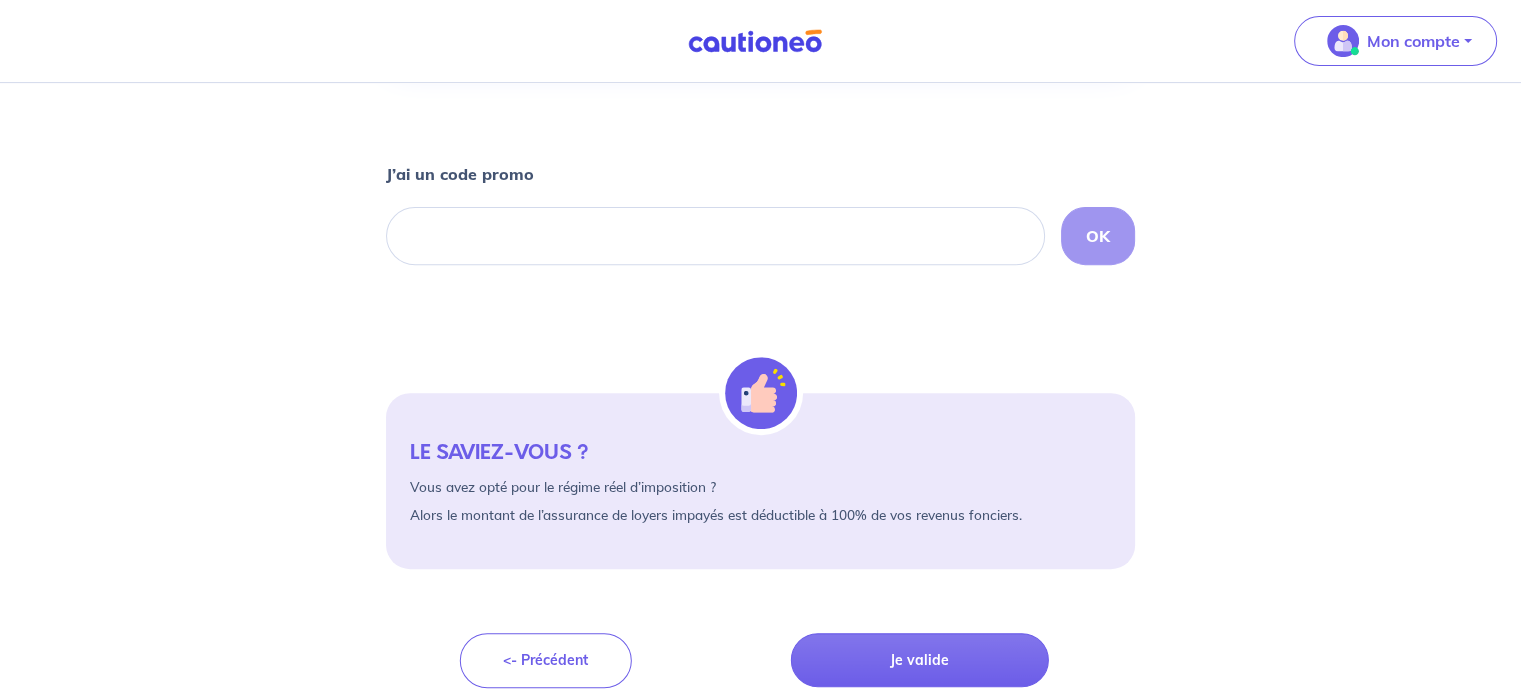 scroll, scrollTop: 716, scrollLeft: 0, axis: vertical 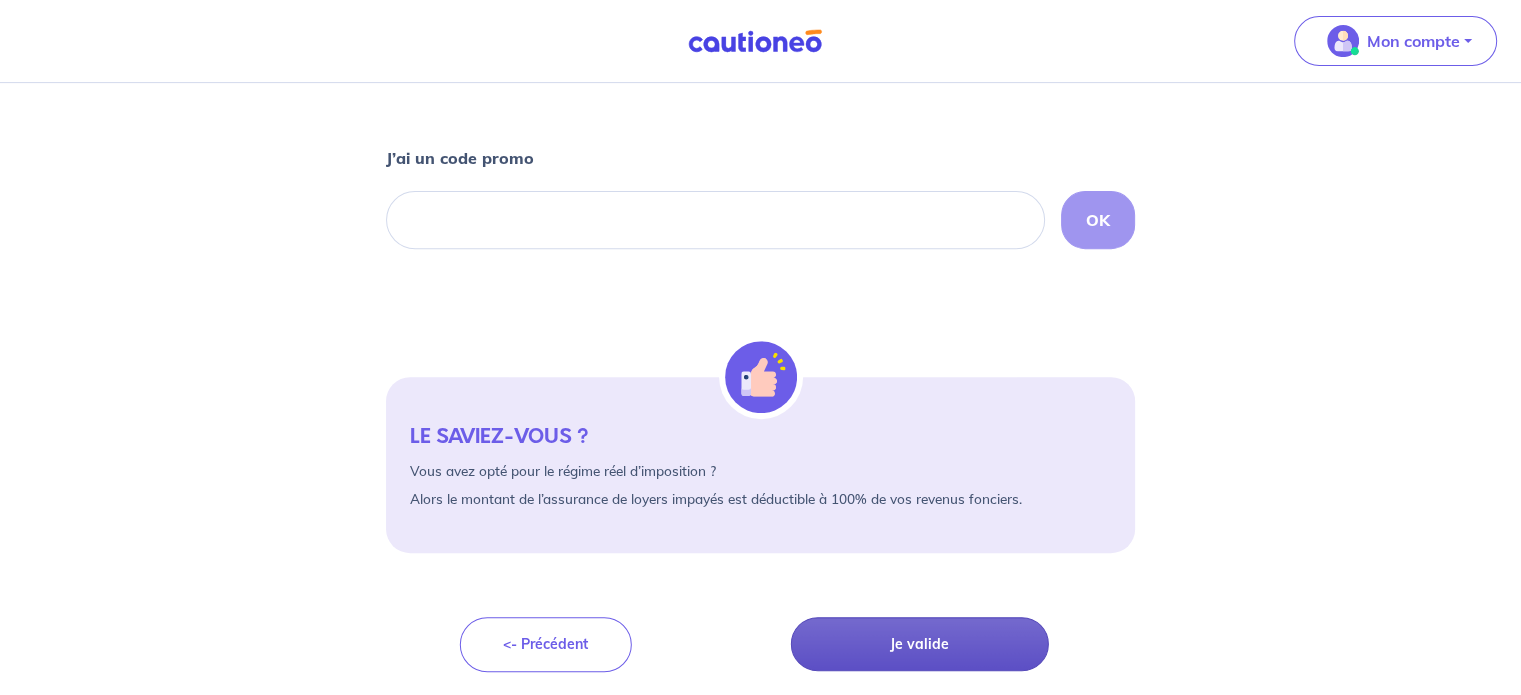 click on "Je valide" at bounding box center (920, 644) 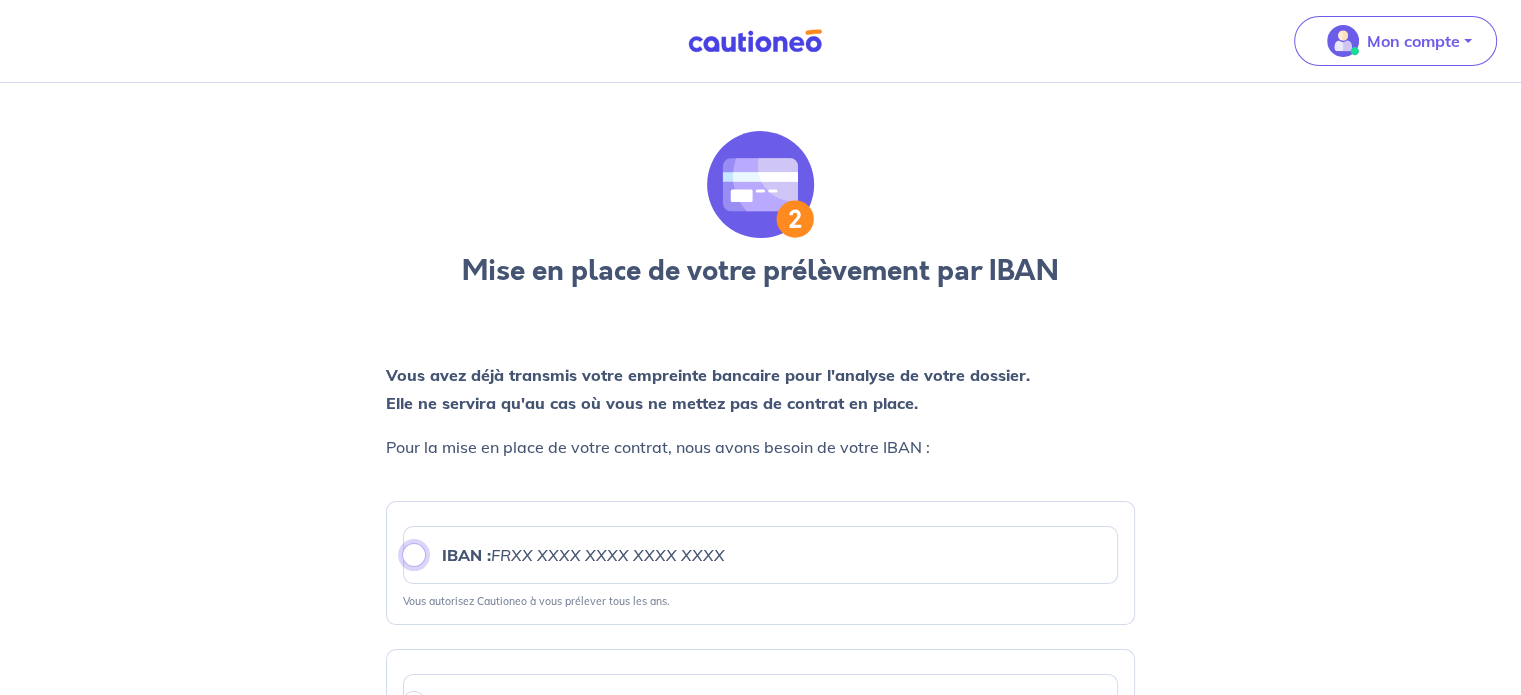 click on "IBAN :  FRXX 20041 01012 XXXX XXXX 3383" at bounding box center [414, 555] 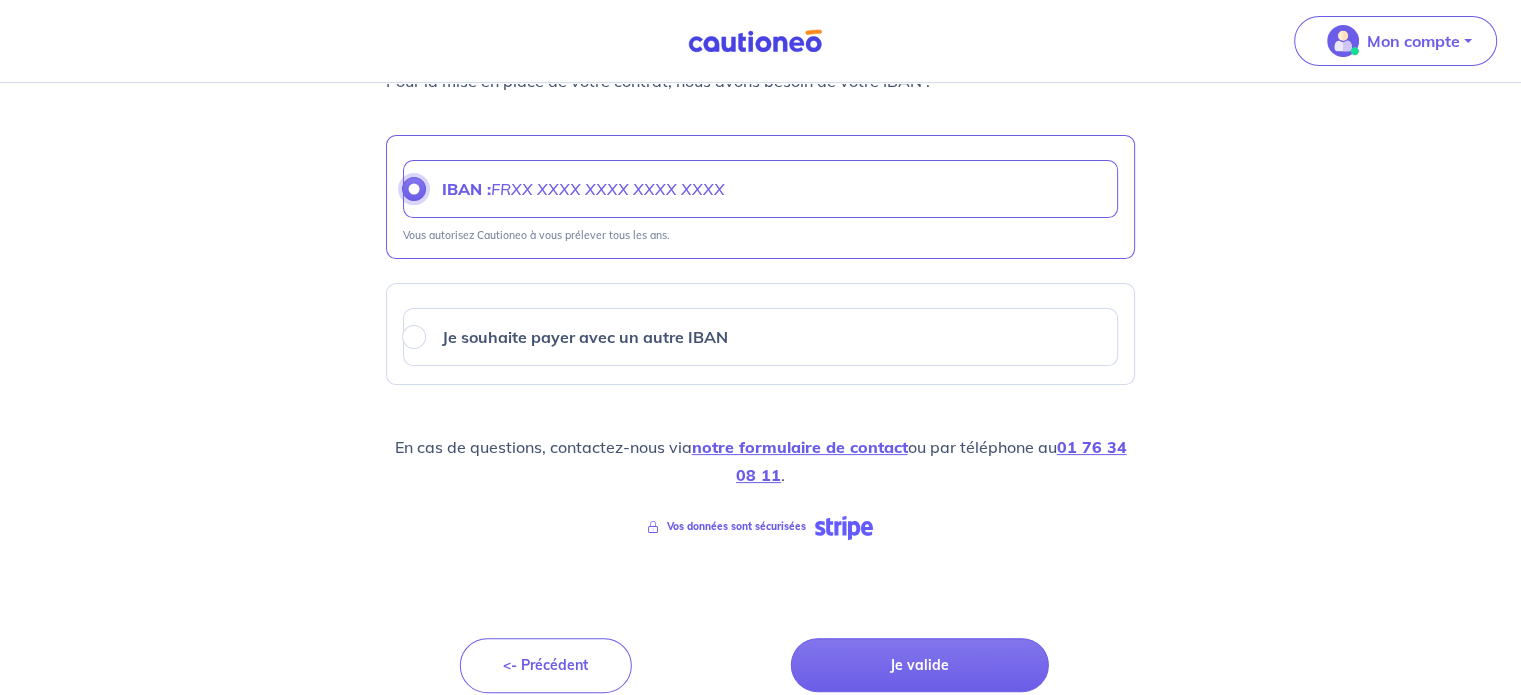 scroll, scrollTop: 385, scrollLeft: 0, axis: vertical 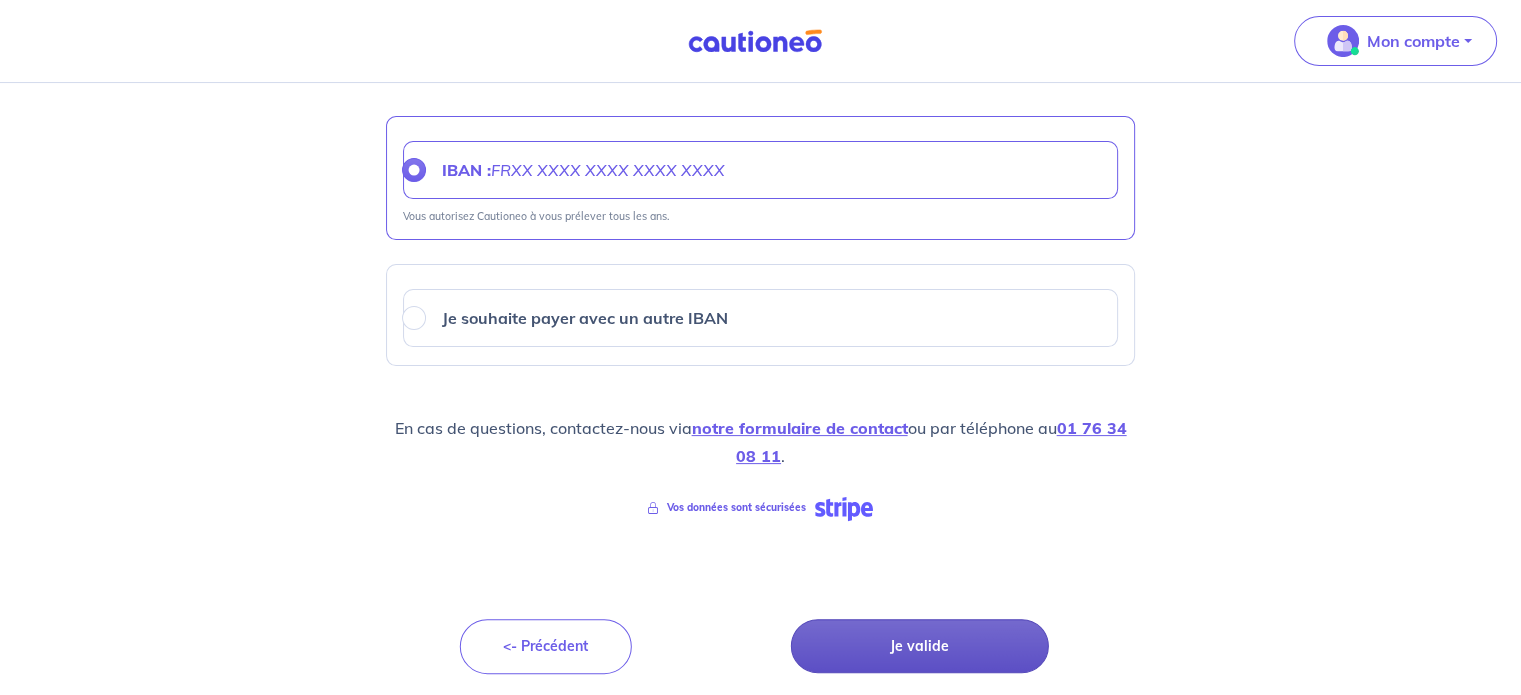 click on "Je valide" at bounding box center (920, 646) 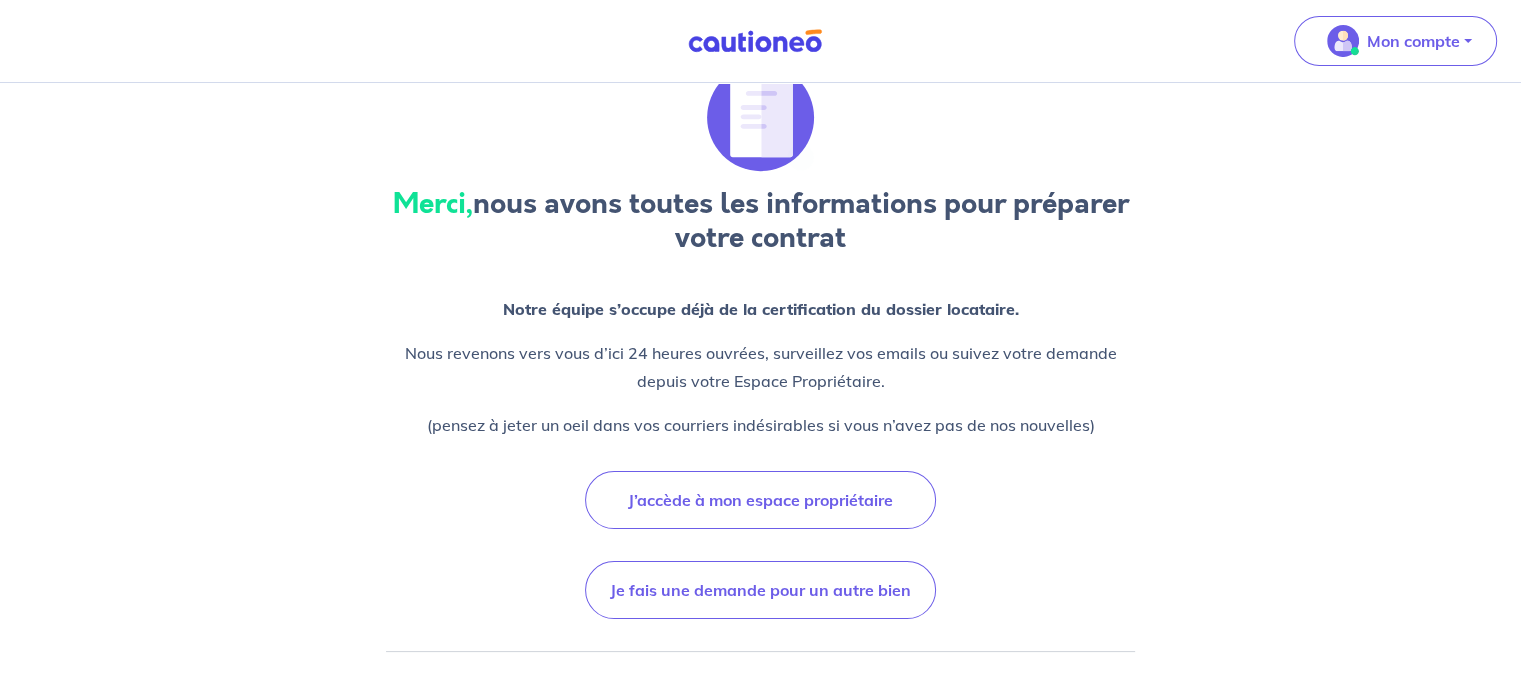 scroll, scrollTop: 200, scrollLeft: 0, axis: vertical 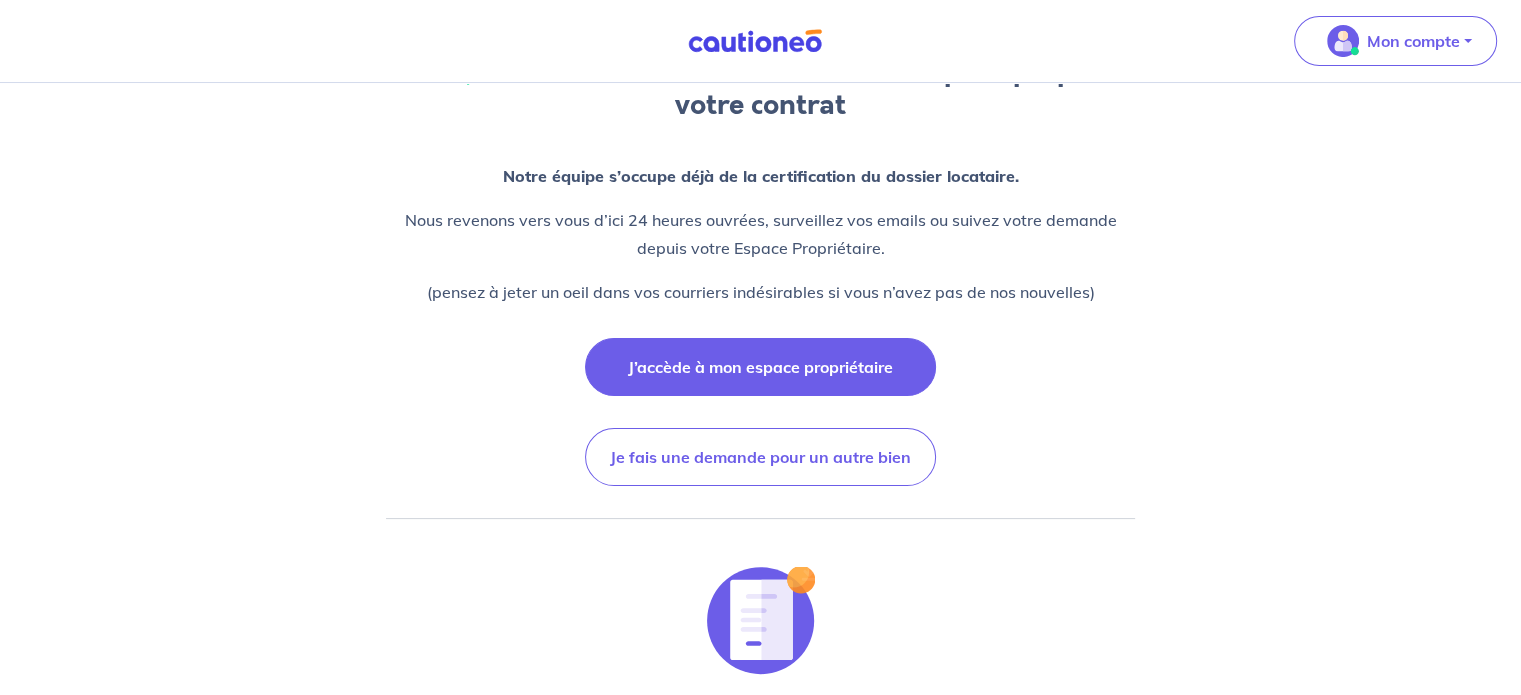 click on "J’accède à mon espace propriétaire" at bounding box center (760, 367) 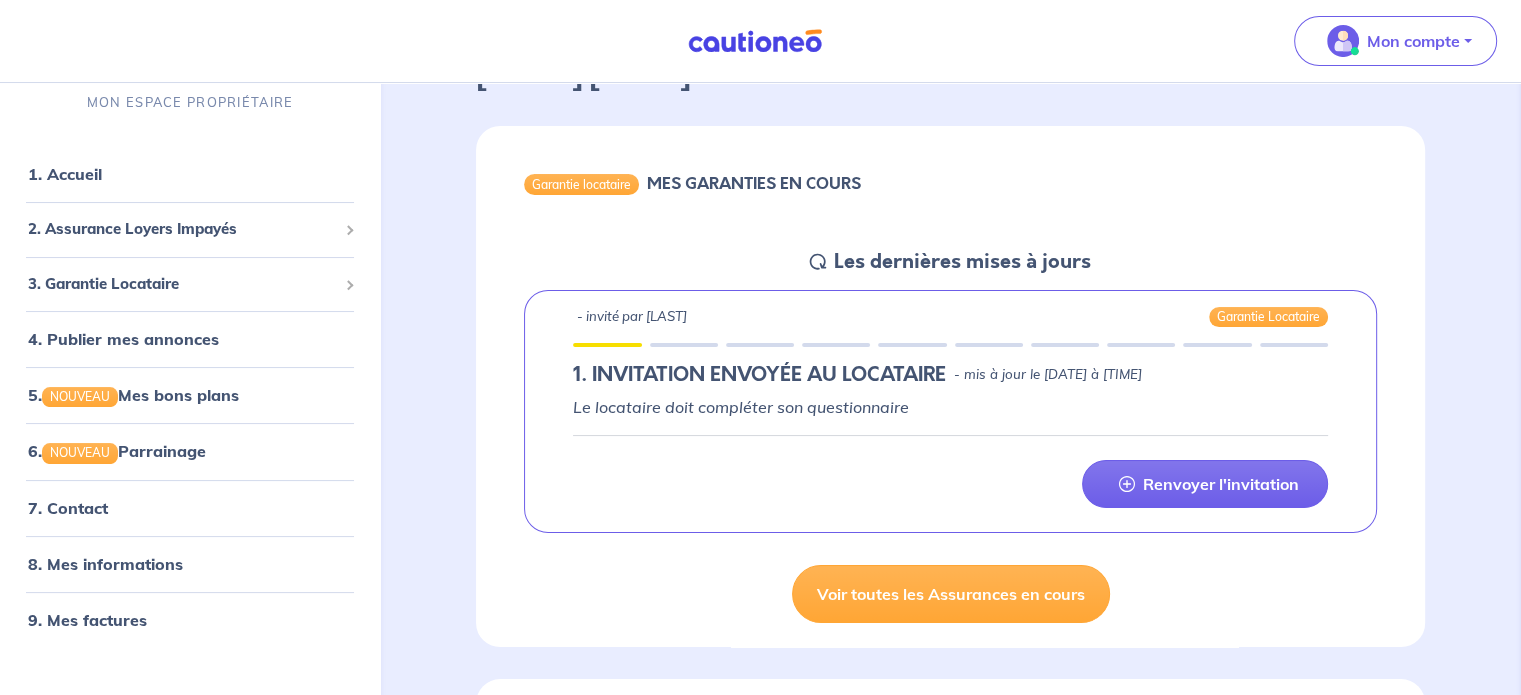 scroll, scrollTop: 0, scrollLeft: 0, axis: both 